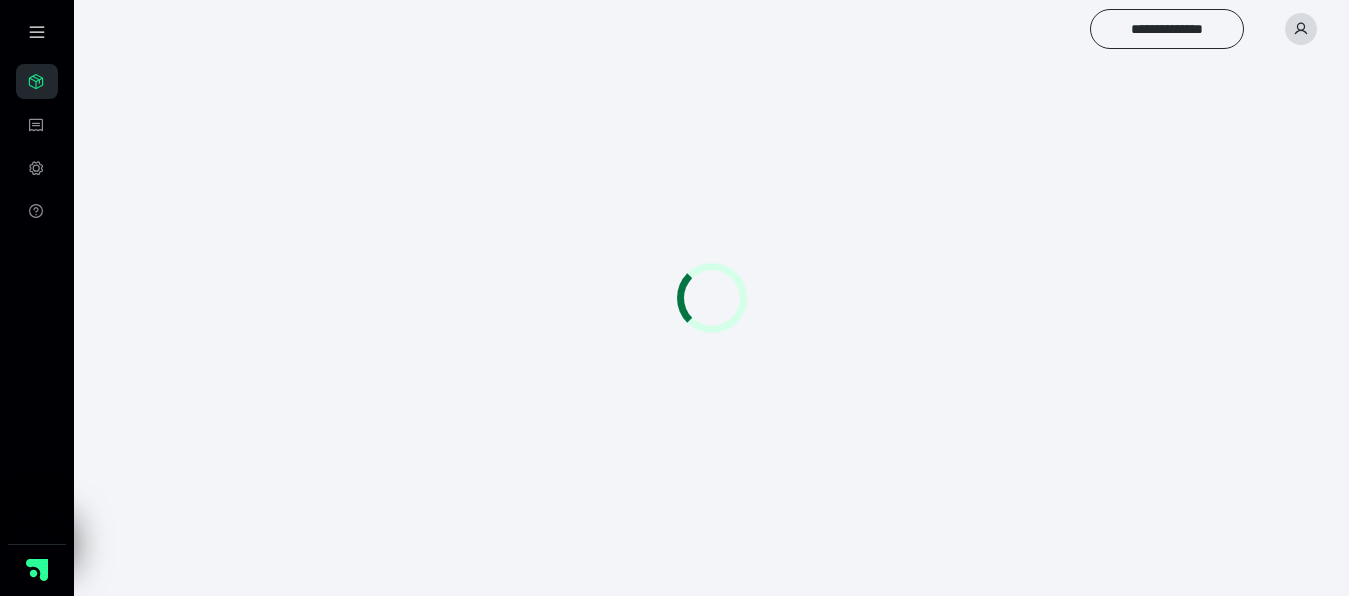 scroll, scrollTop: 56, scrollLeft: 0, axis: vertical 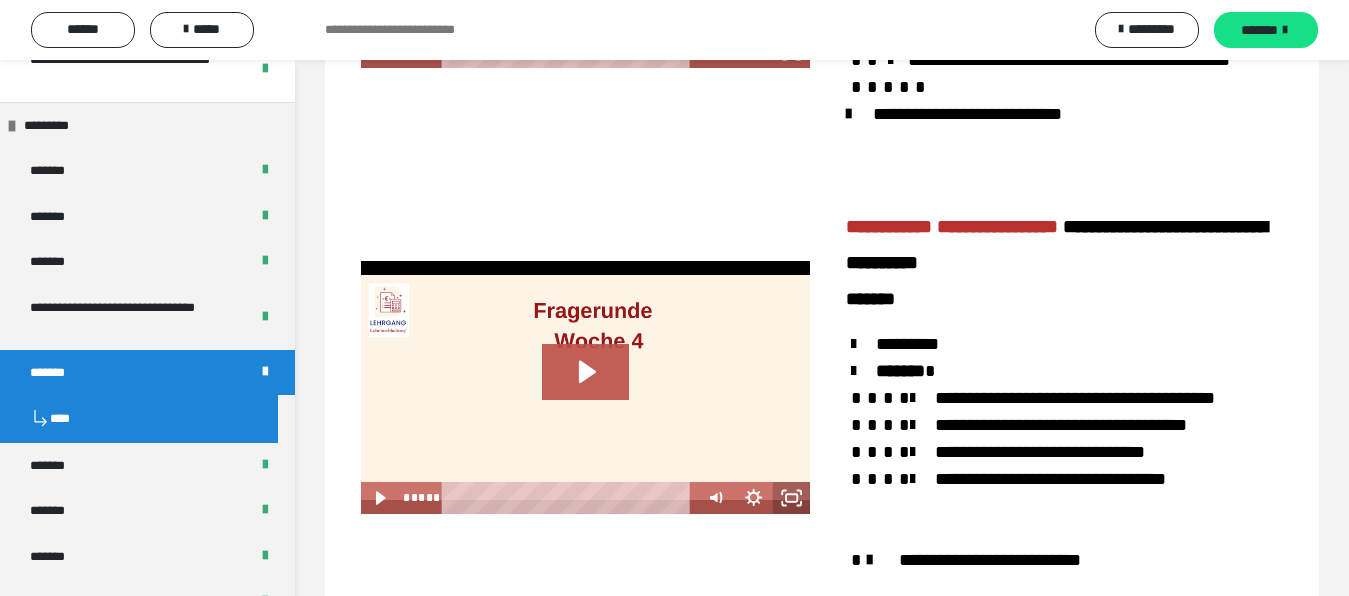 click 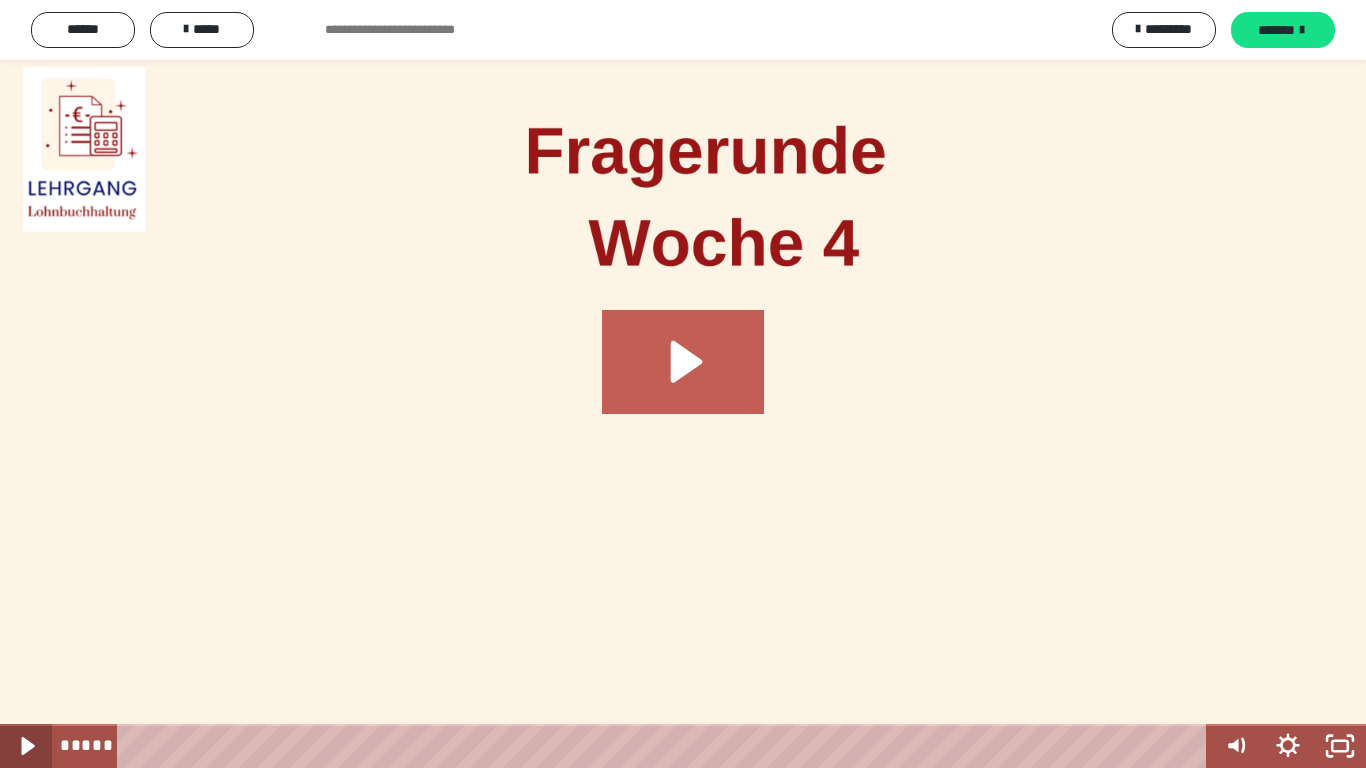 click 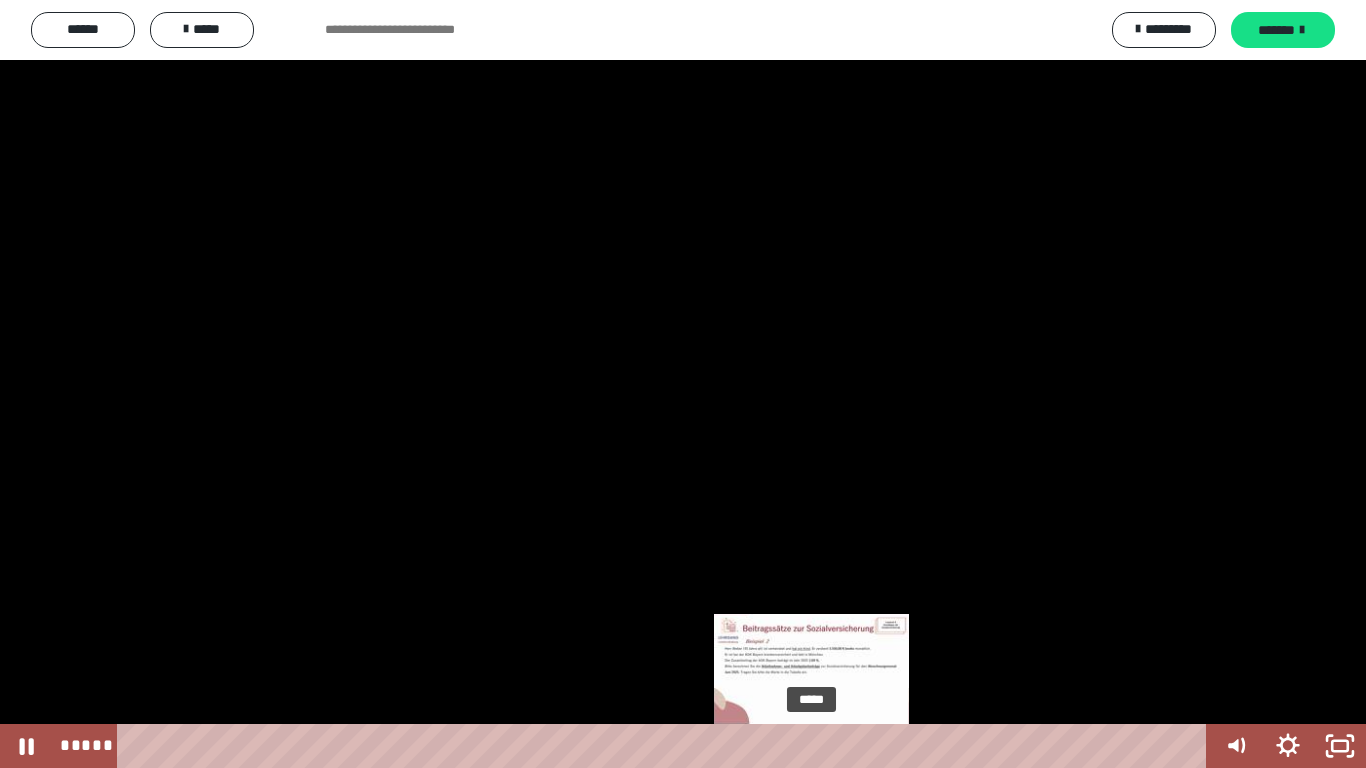 click on "*****" at bounding box center (666, 746) 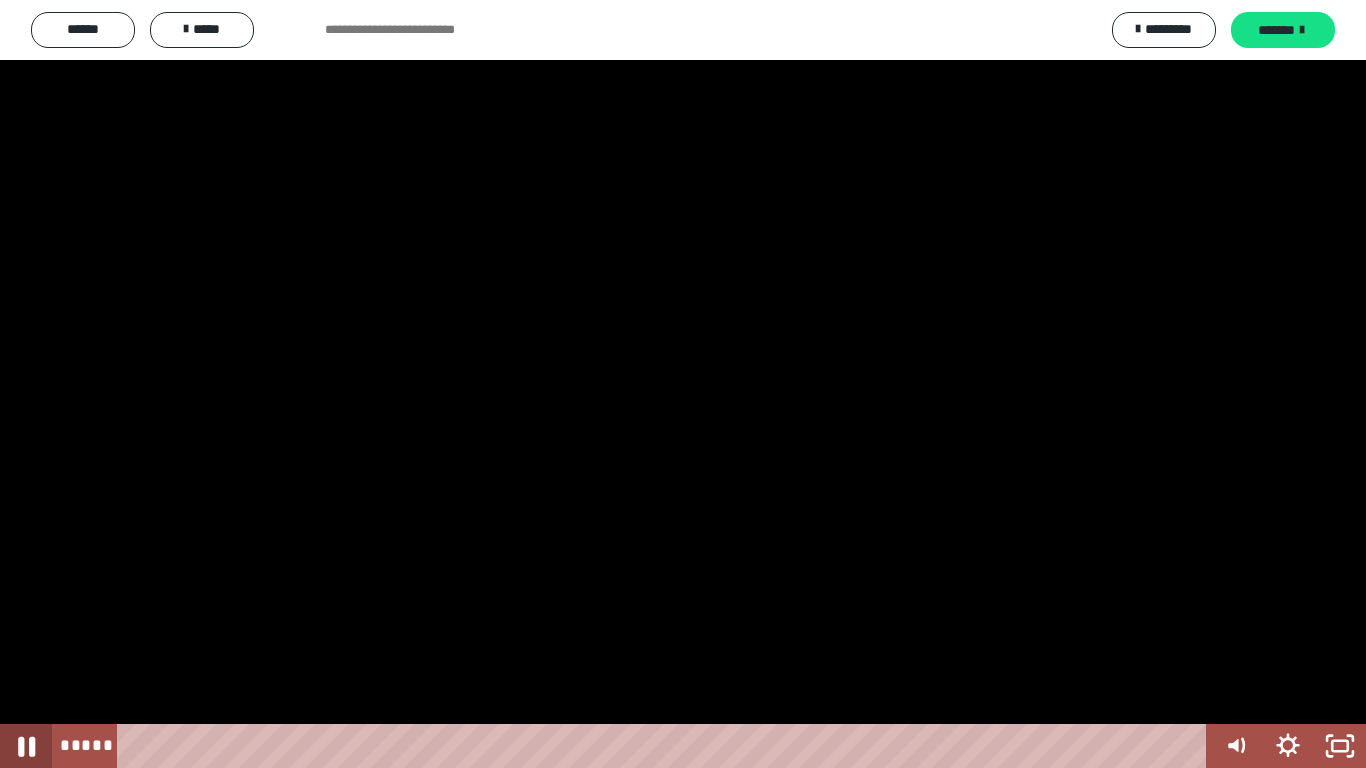 click 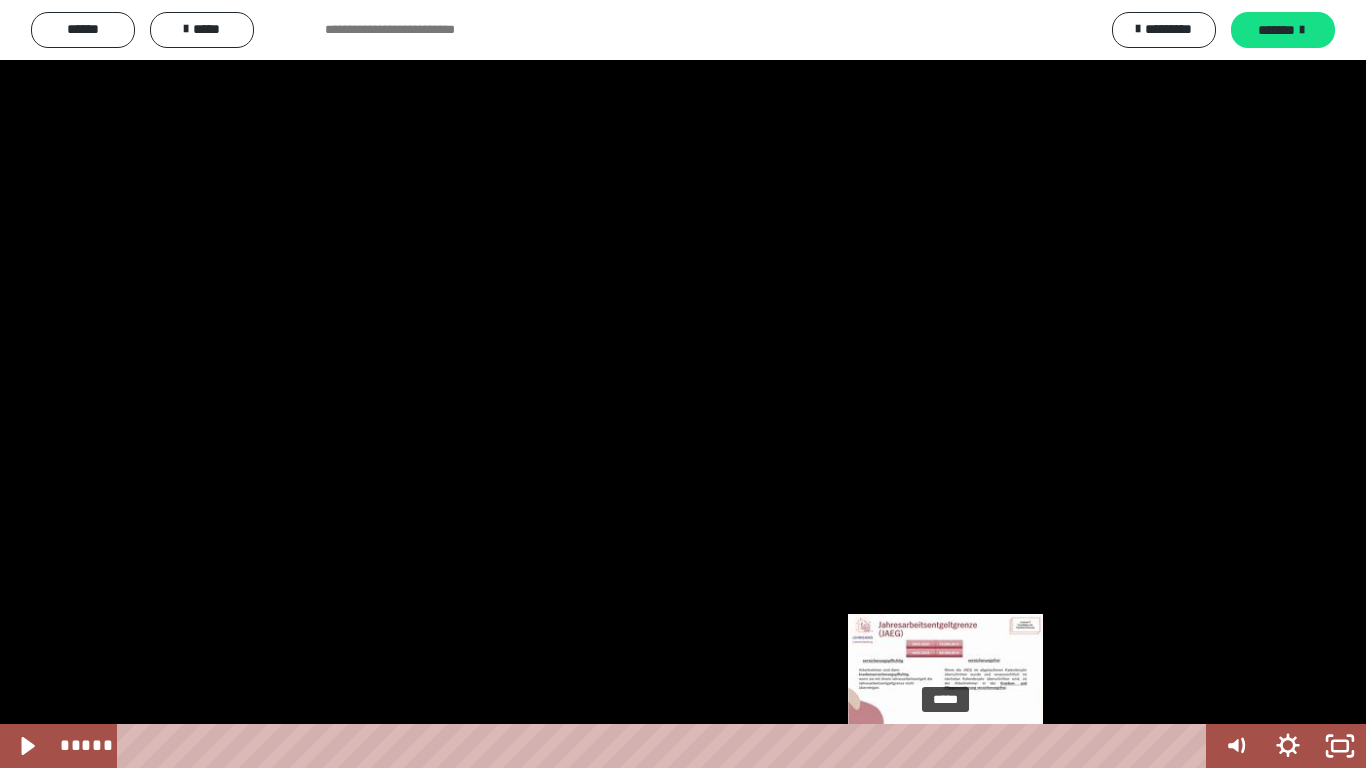 click on "*****" at bounding box center [666, 746] 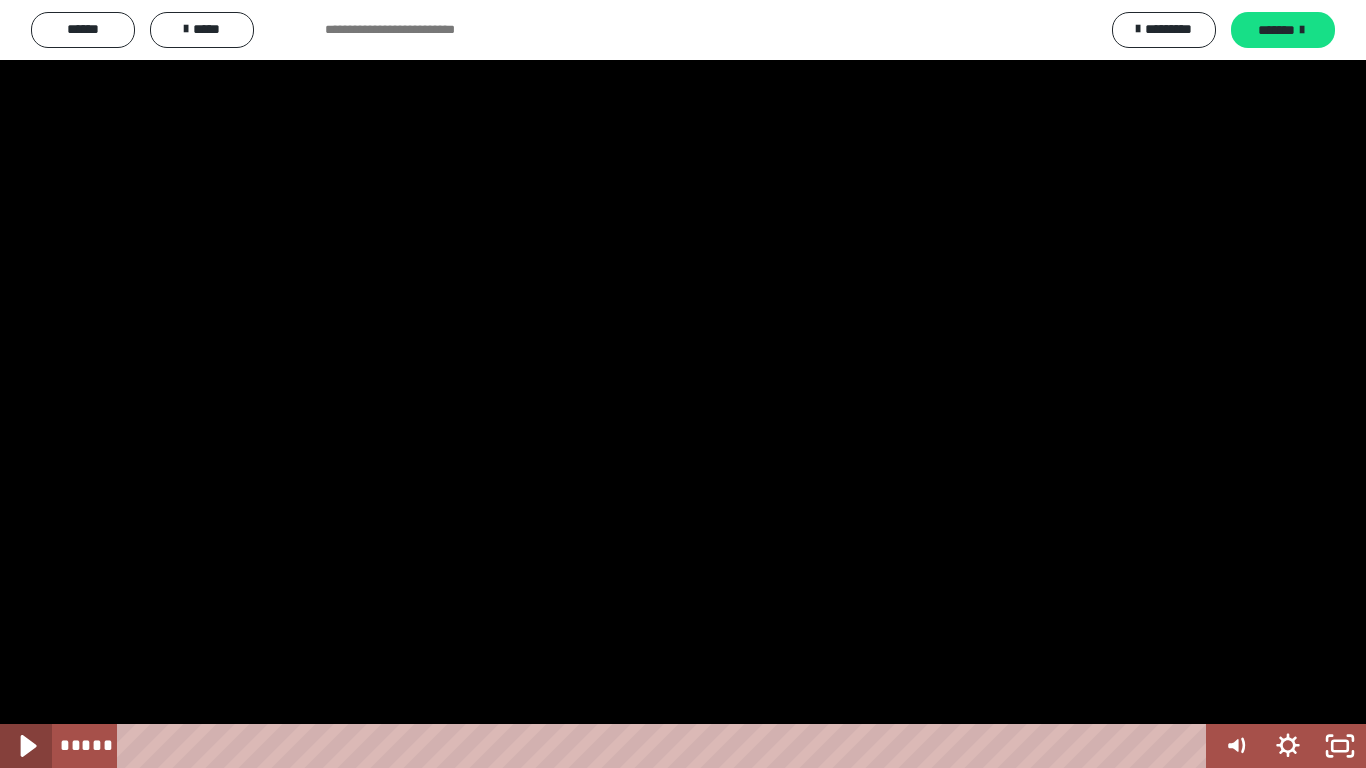click 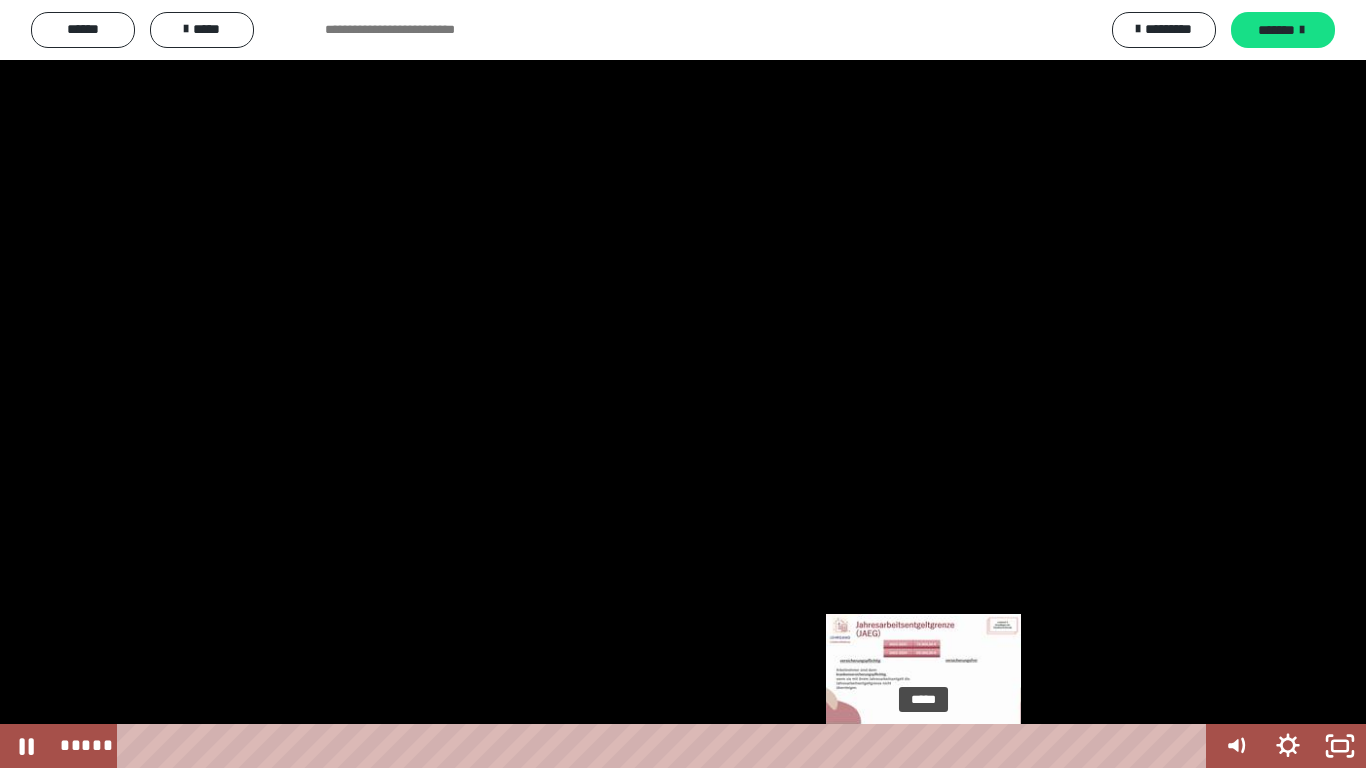 click on "*****" at bounding box center (666, 746) 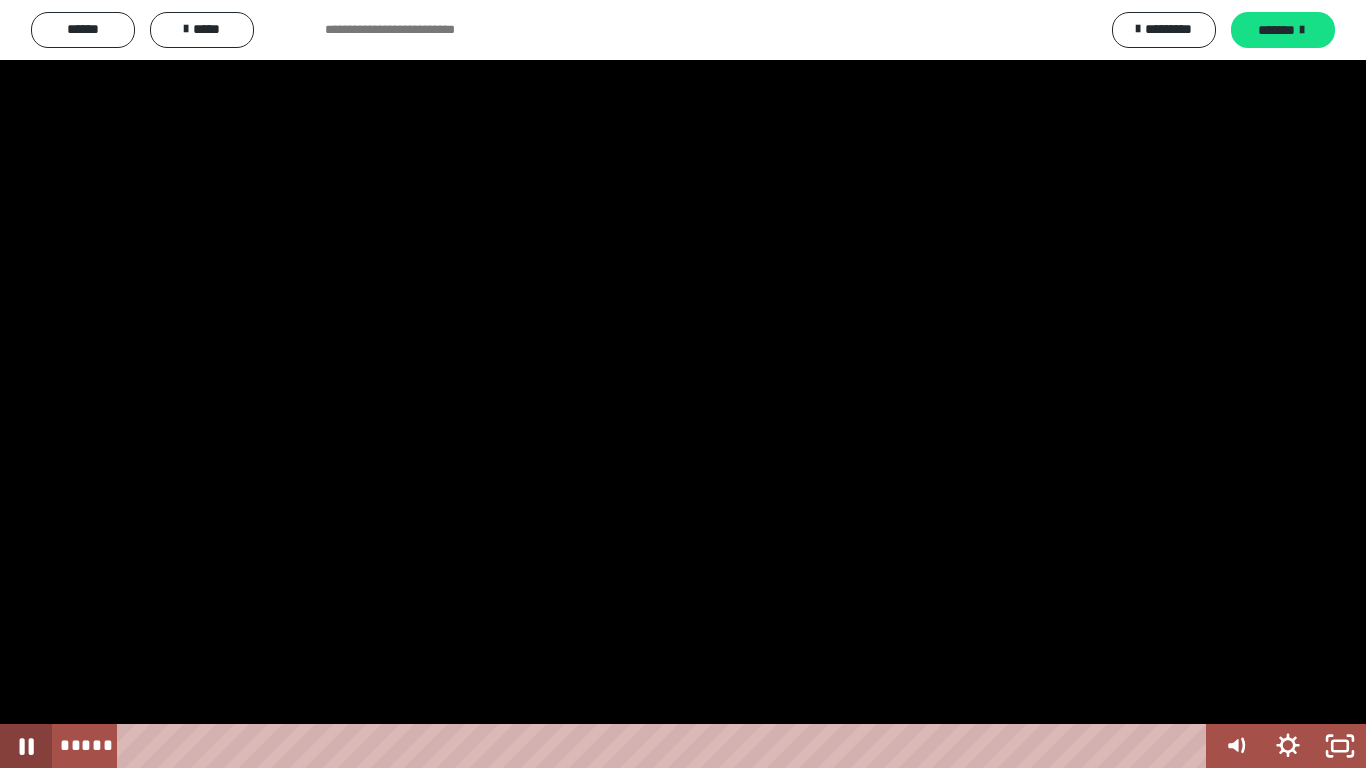 click 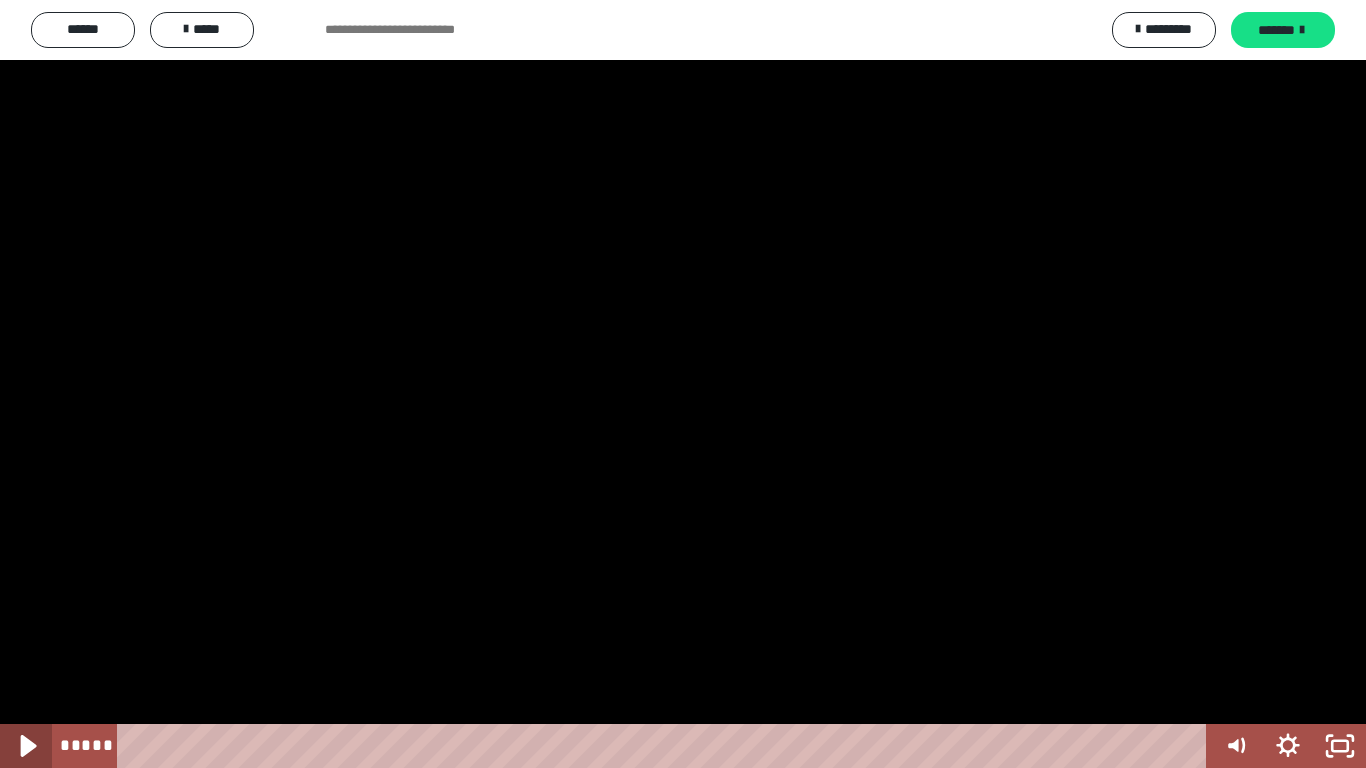 click 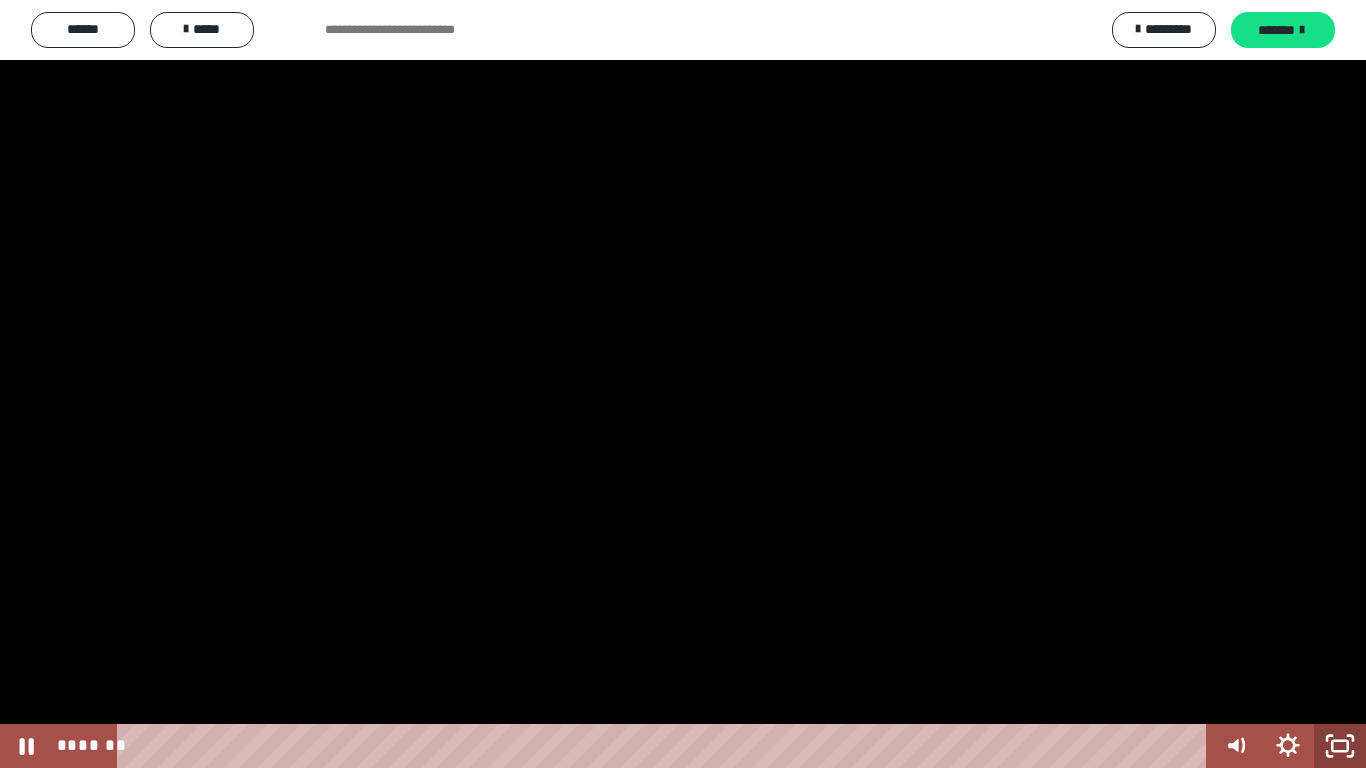 click 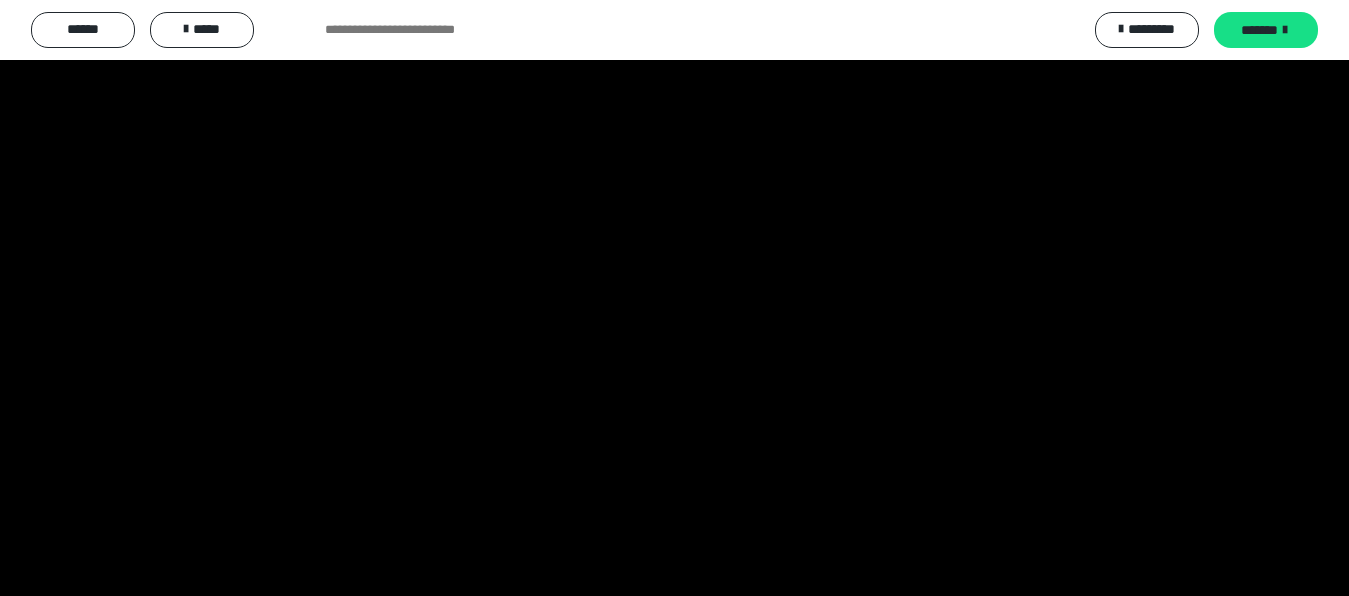 scroll, scrollTop: 1152, scrollLeft: 0, axis: vertical 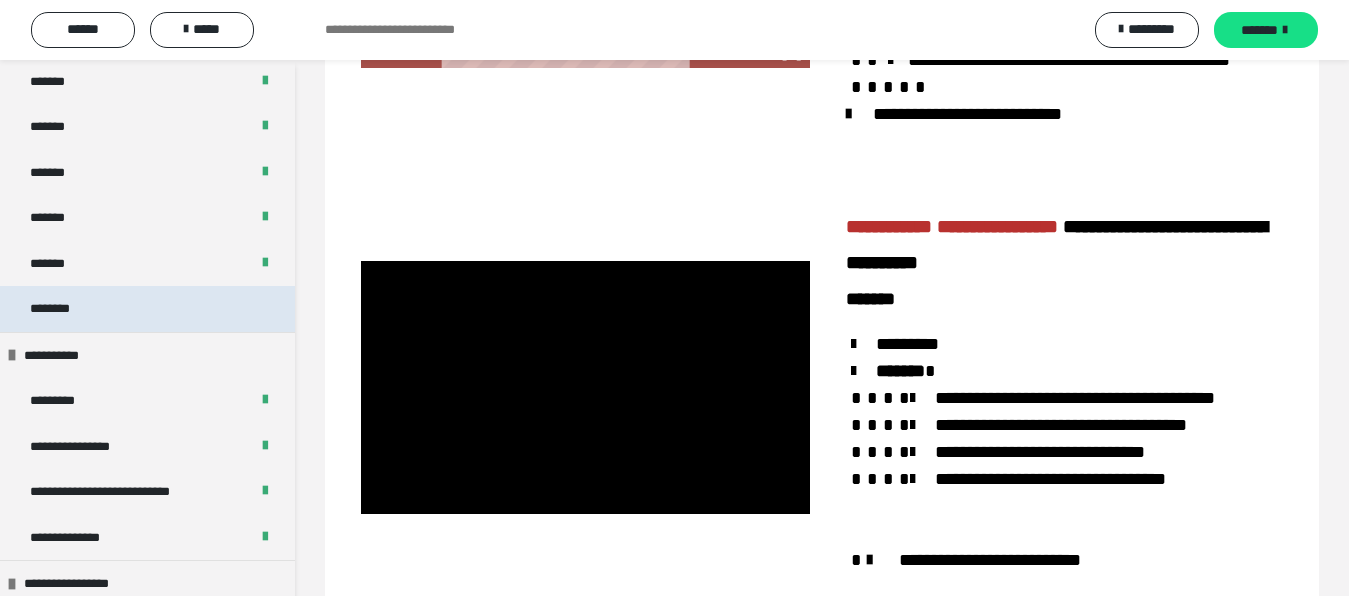 click on "********" at bounding box center [147, 309] 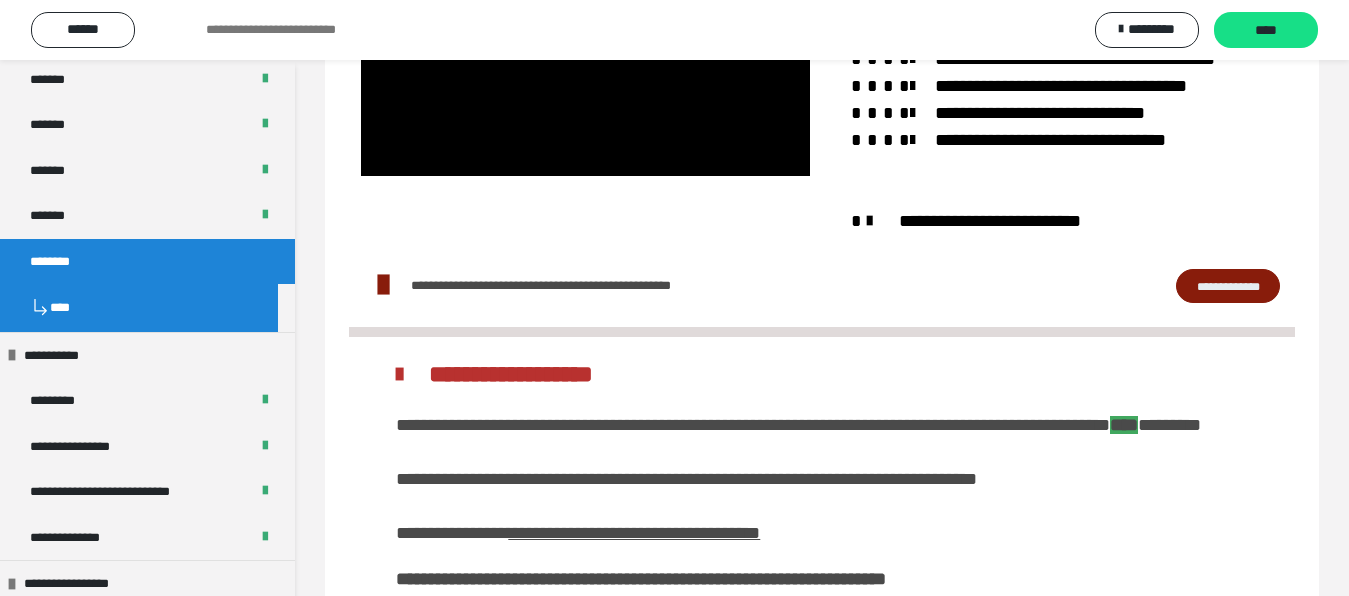 scroll, scrollTop: 1905, scrollLeft: 0, axis: vertical 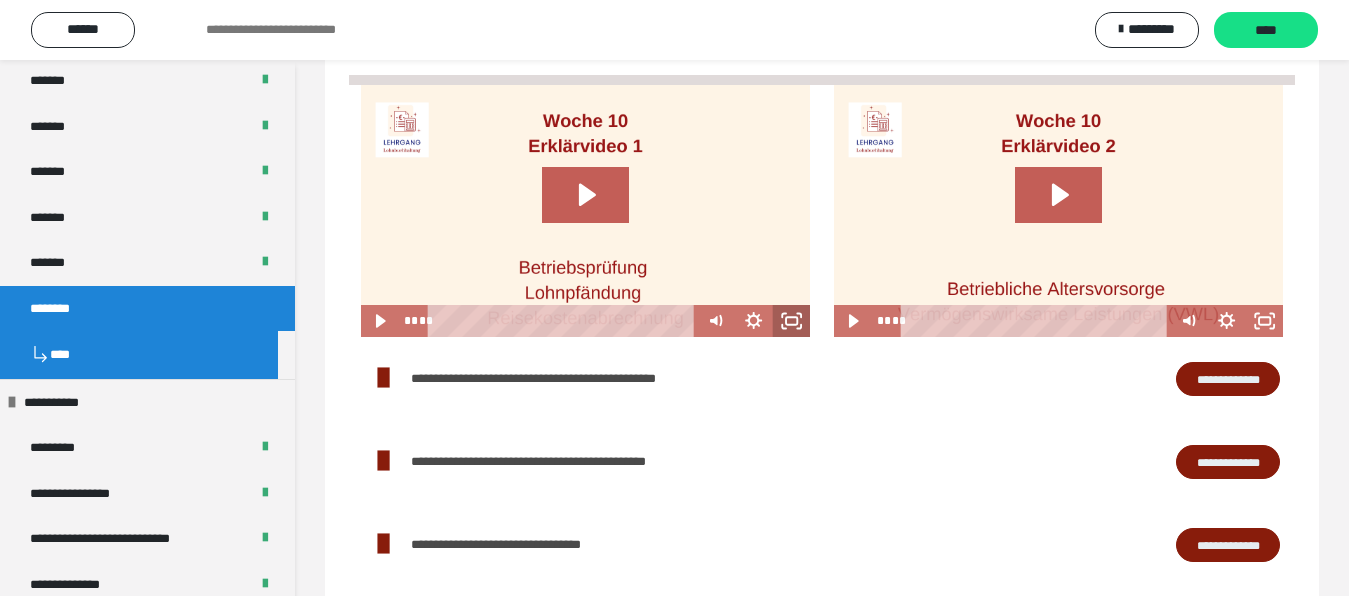 click 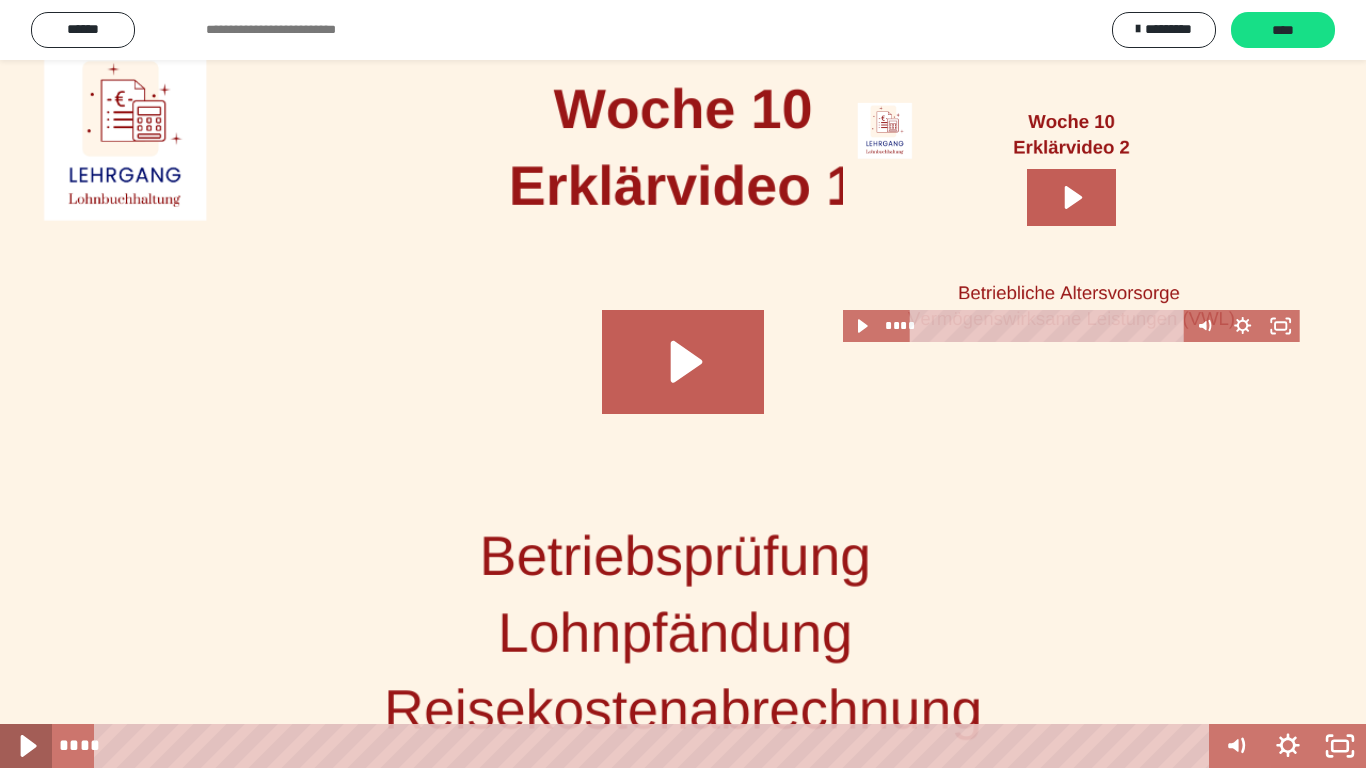 click 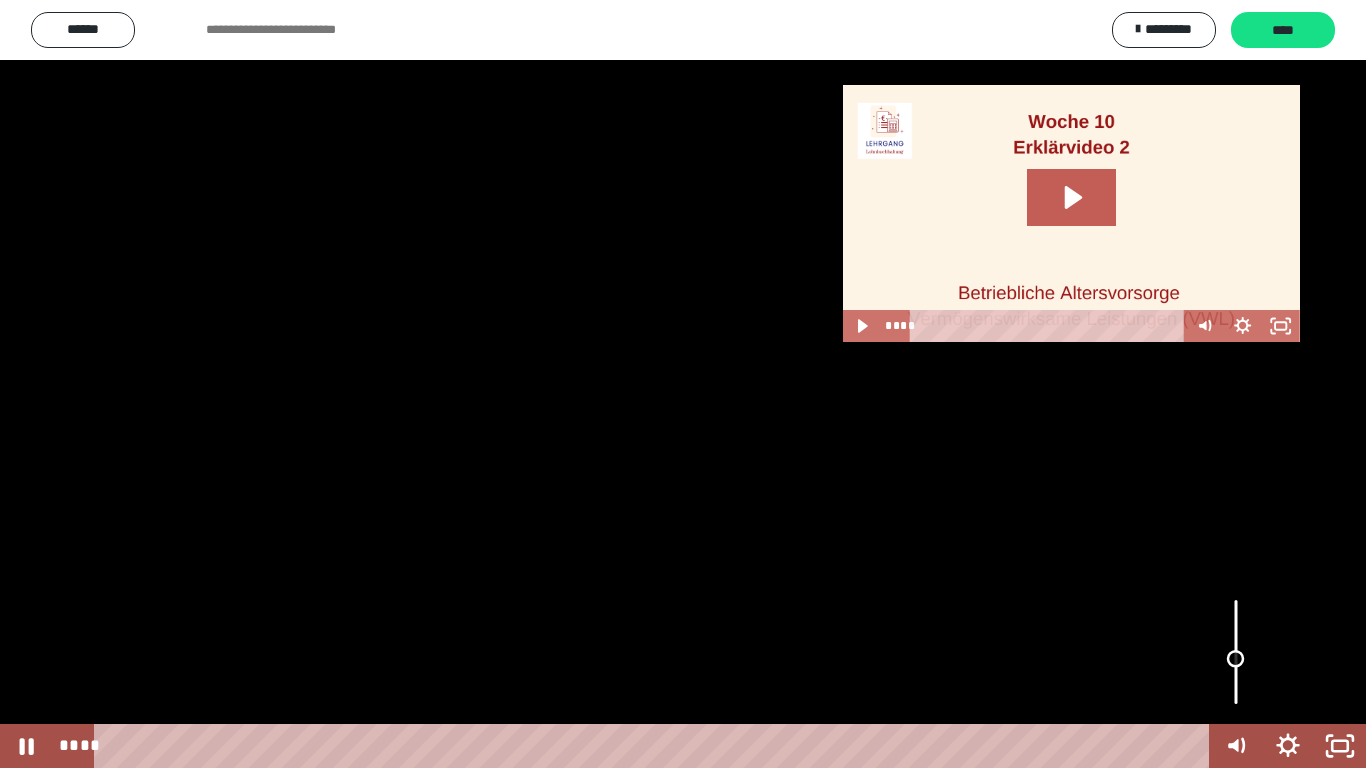 click at bounding box center [1236, 652] 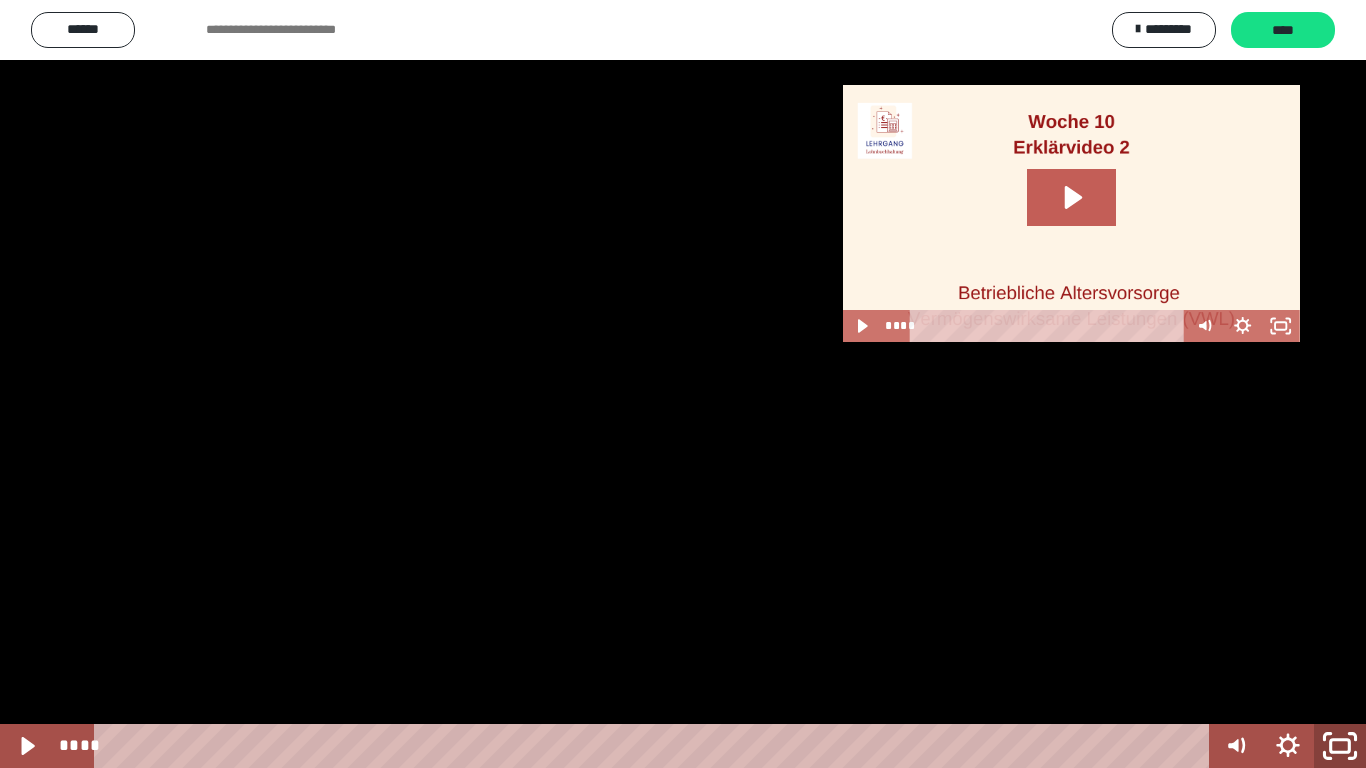 click 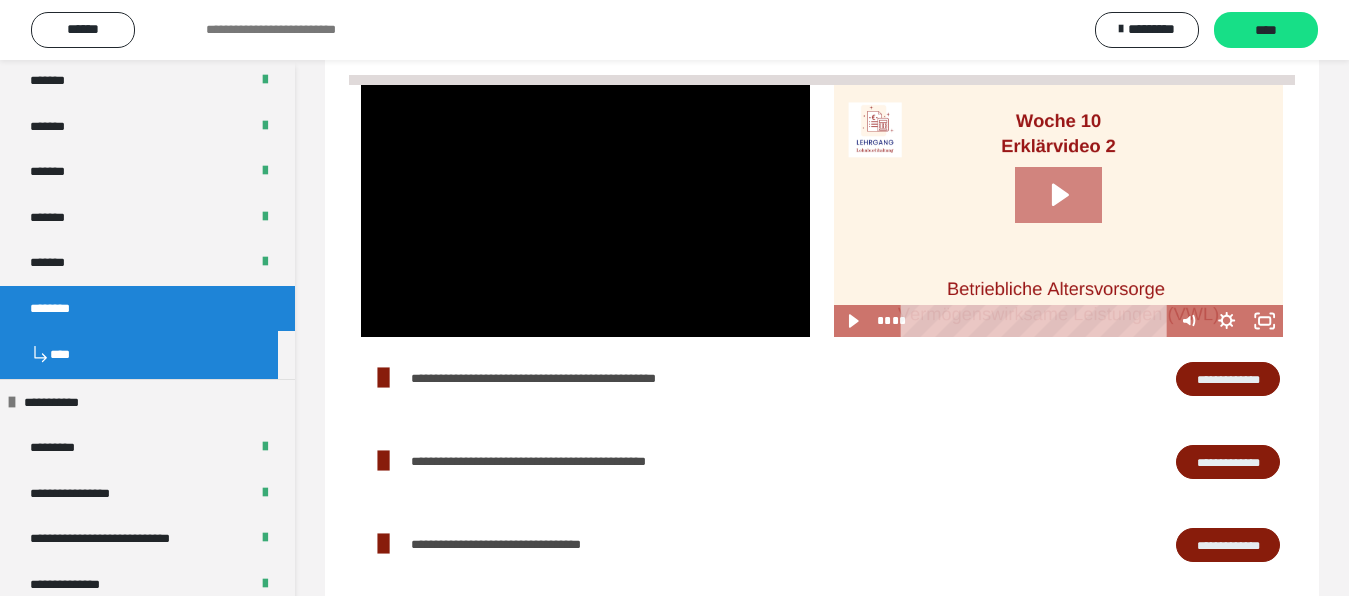 click 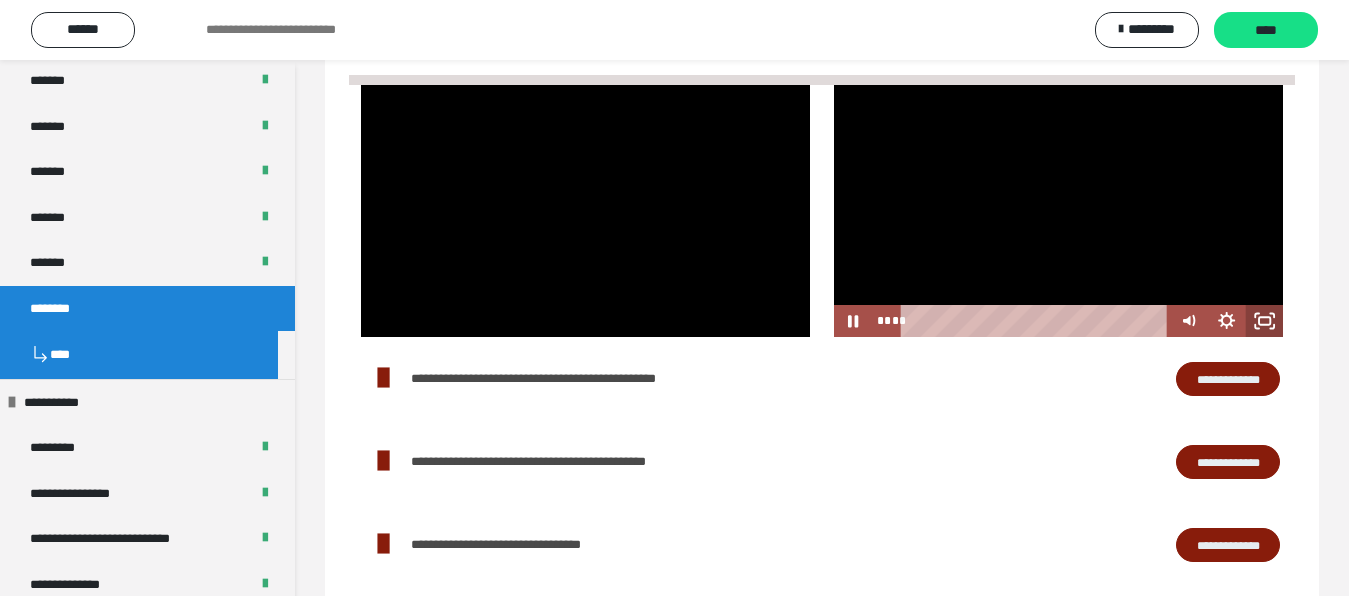 click 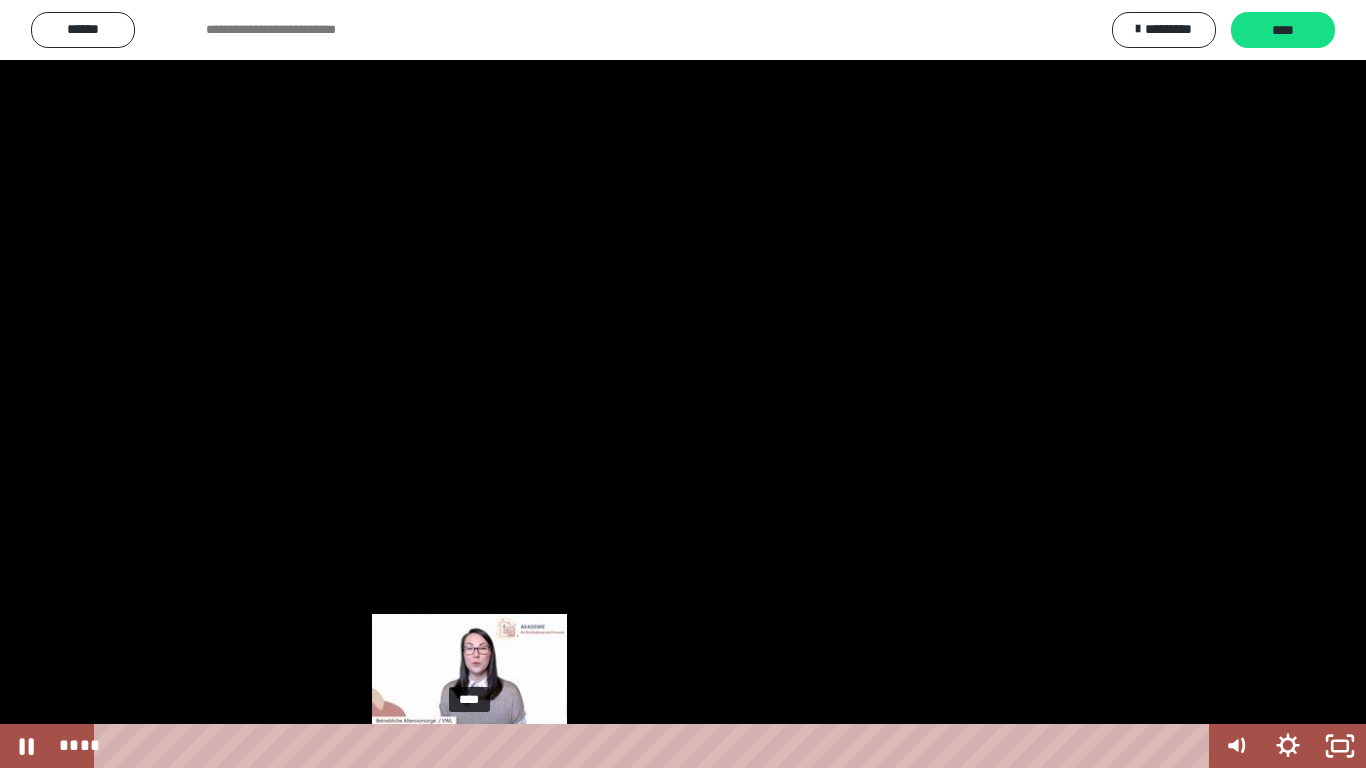 click on "****" at bounding box center (655, 746) 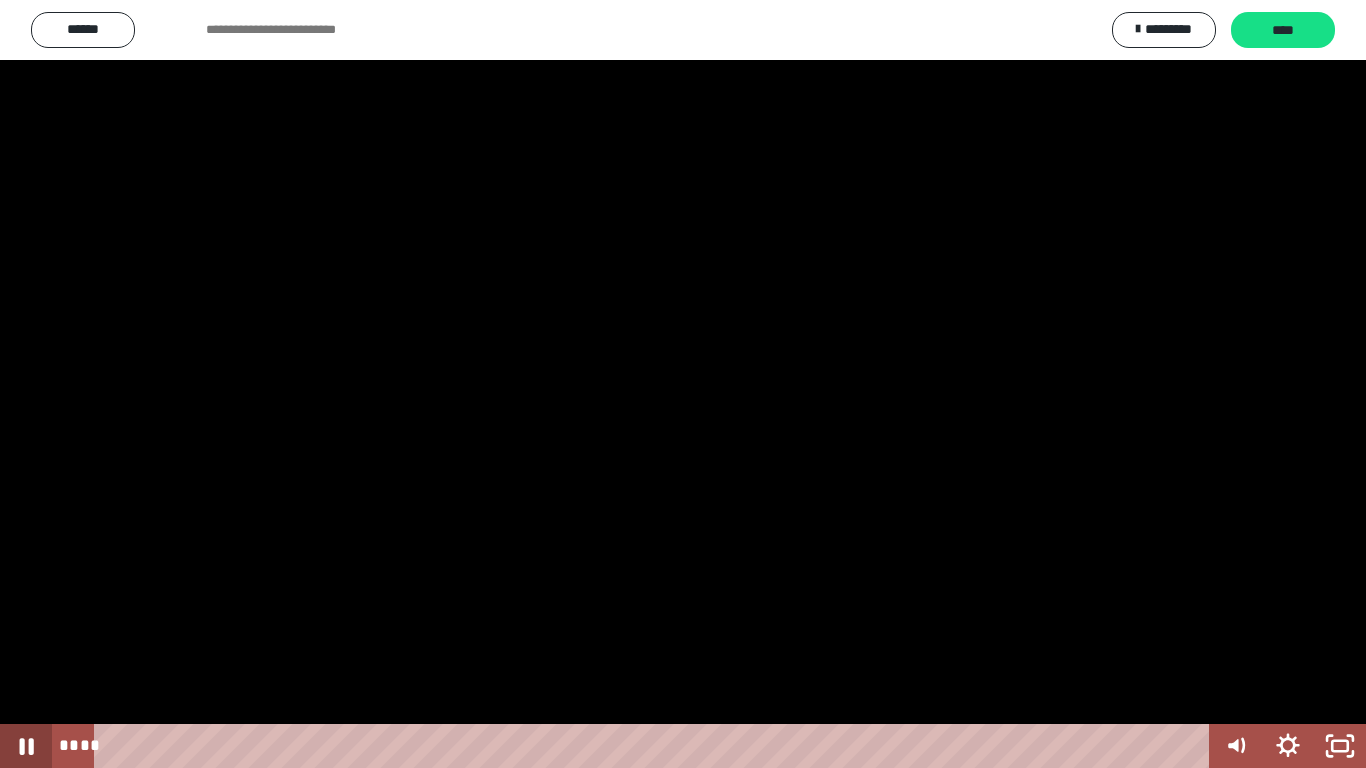 click 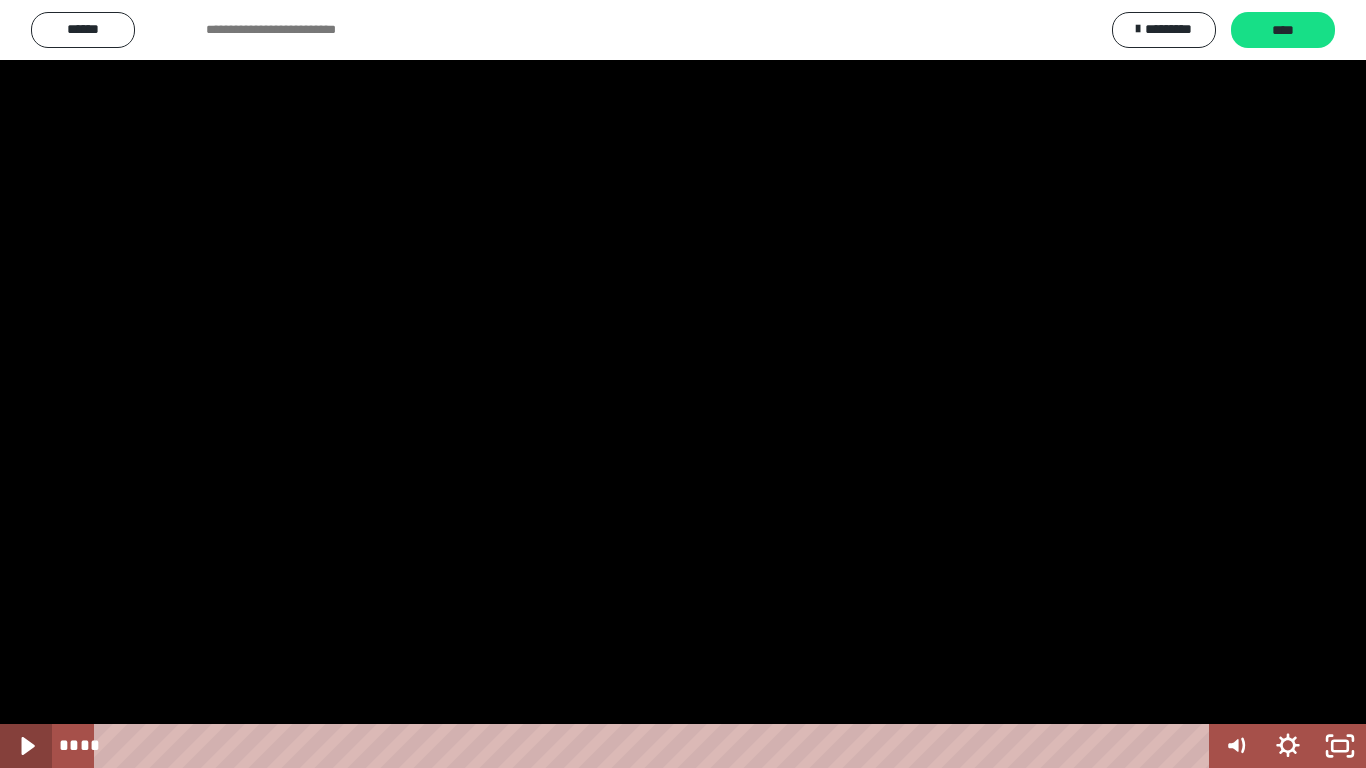 click 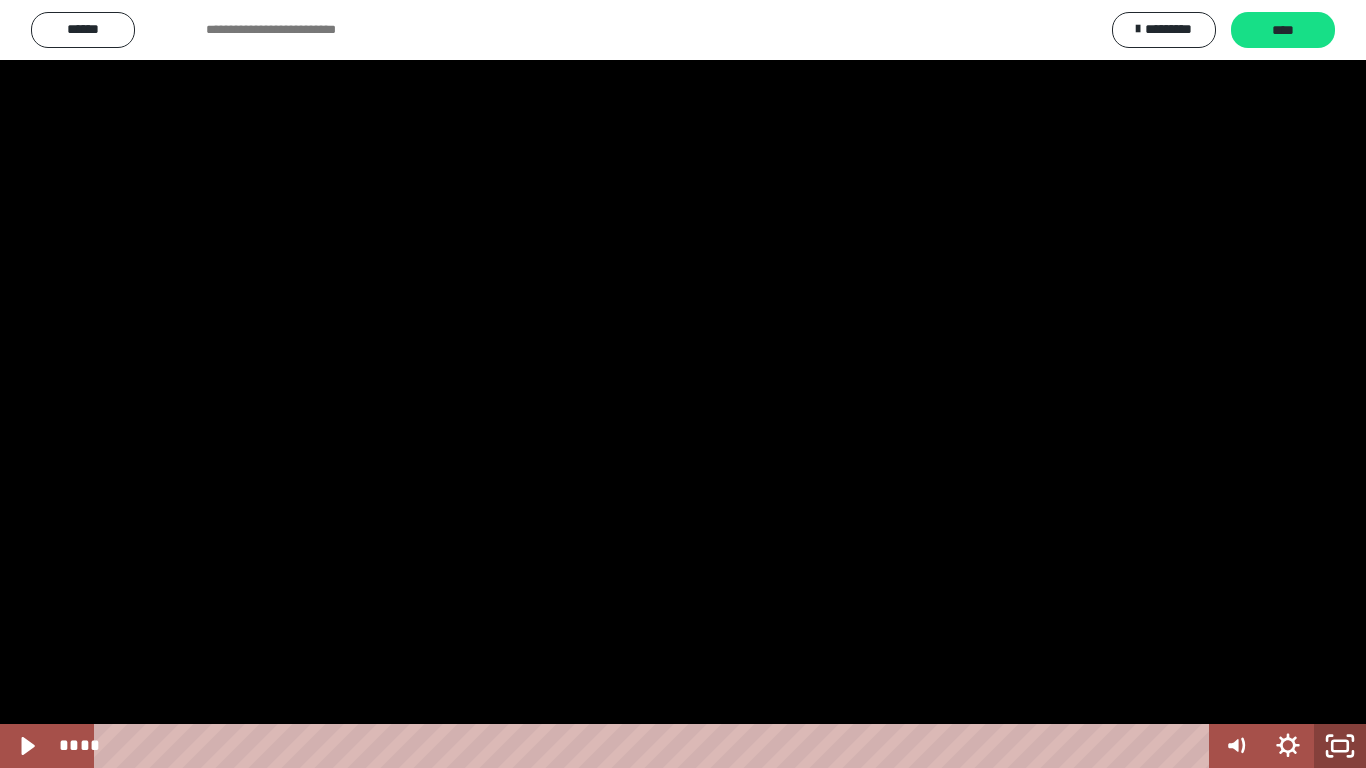 click 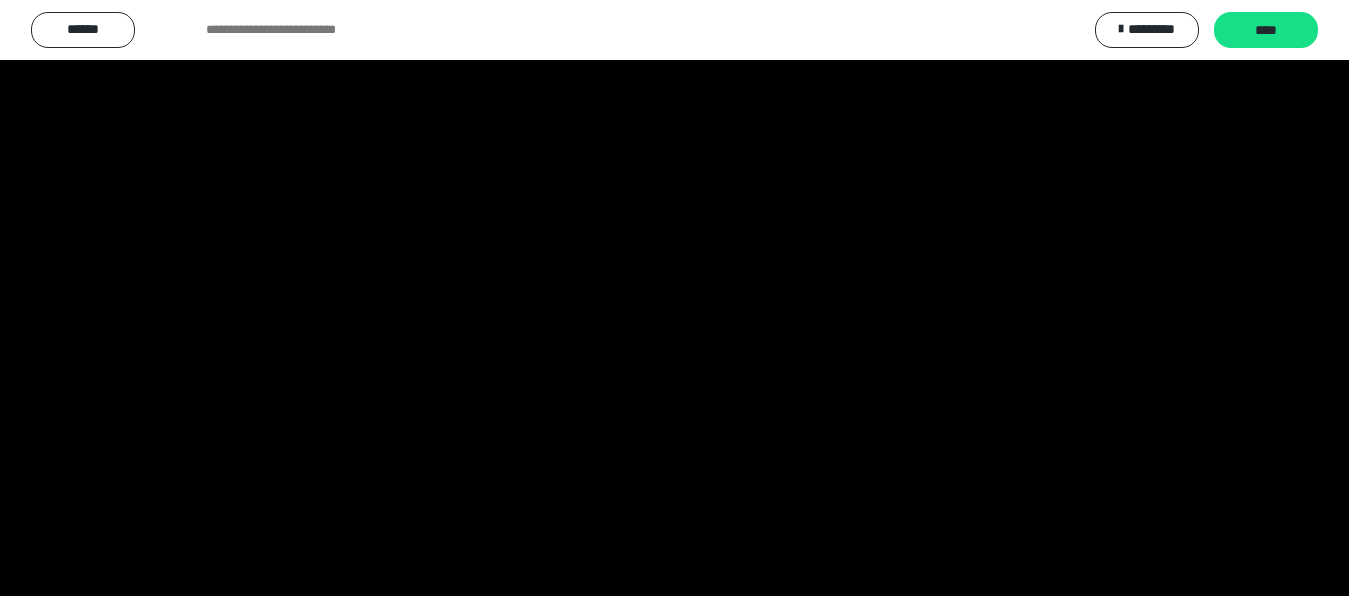 scroll, scrollTop: 337, scrollLeft: 0, axis: vertical 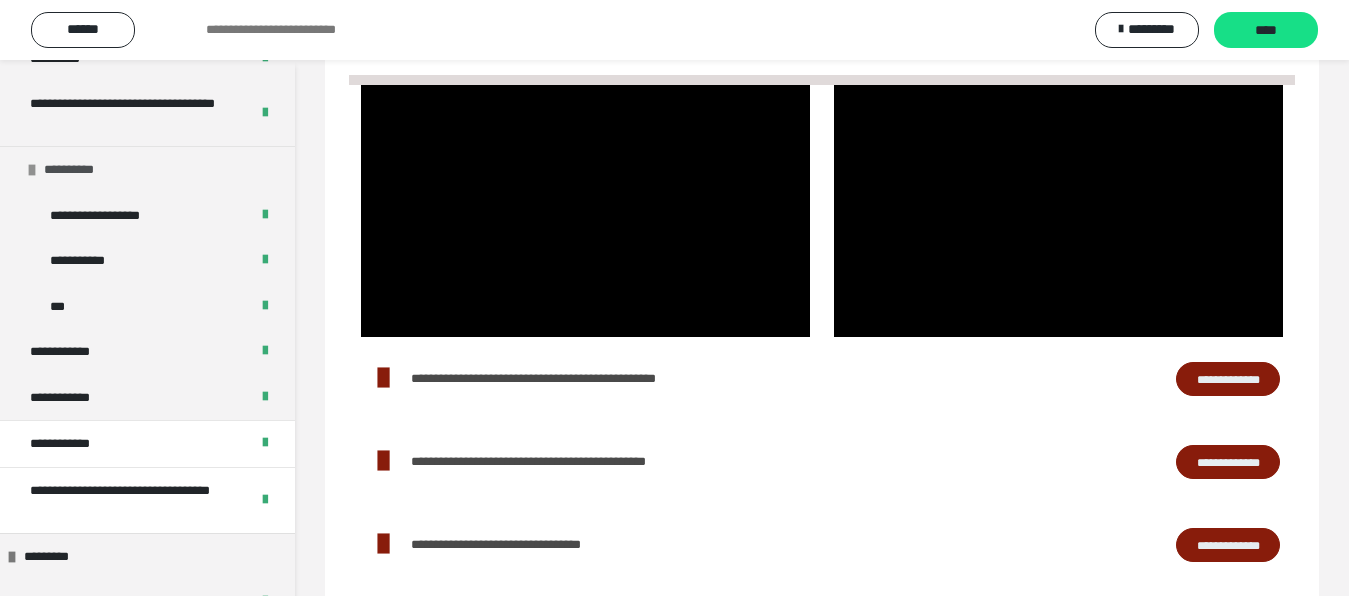 click on "**********" at bounding box center (147, 169) 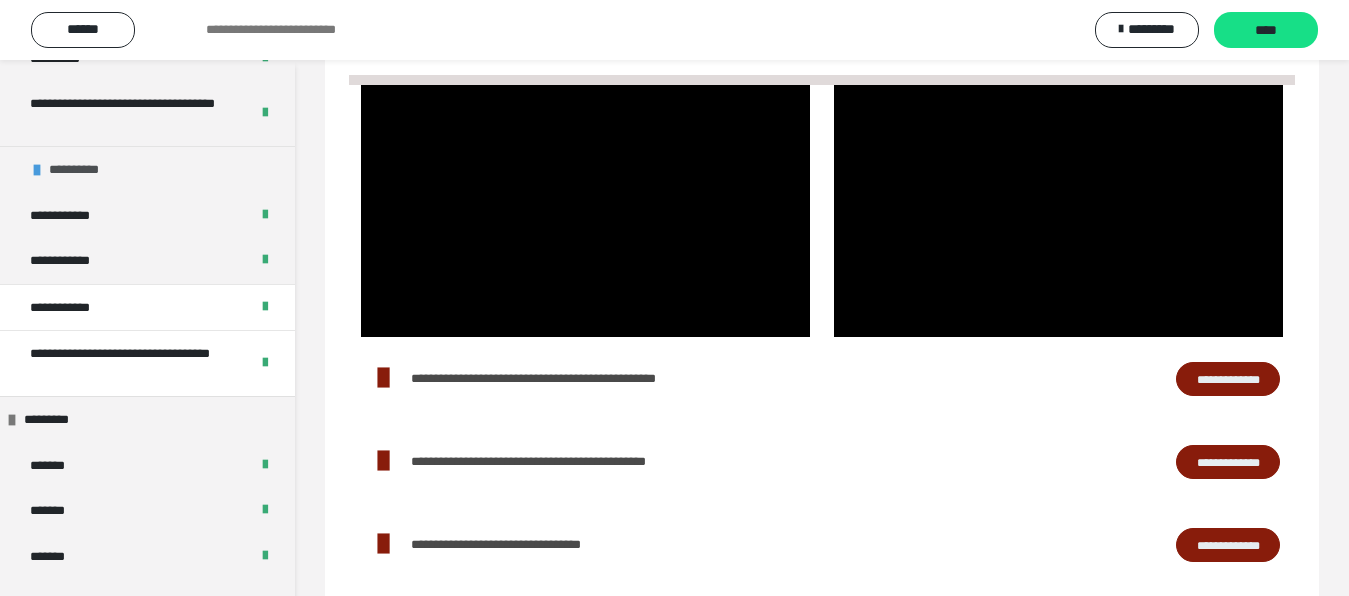 scroll, scrollTop: 145, scrollLeft: 0, axis: vertical 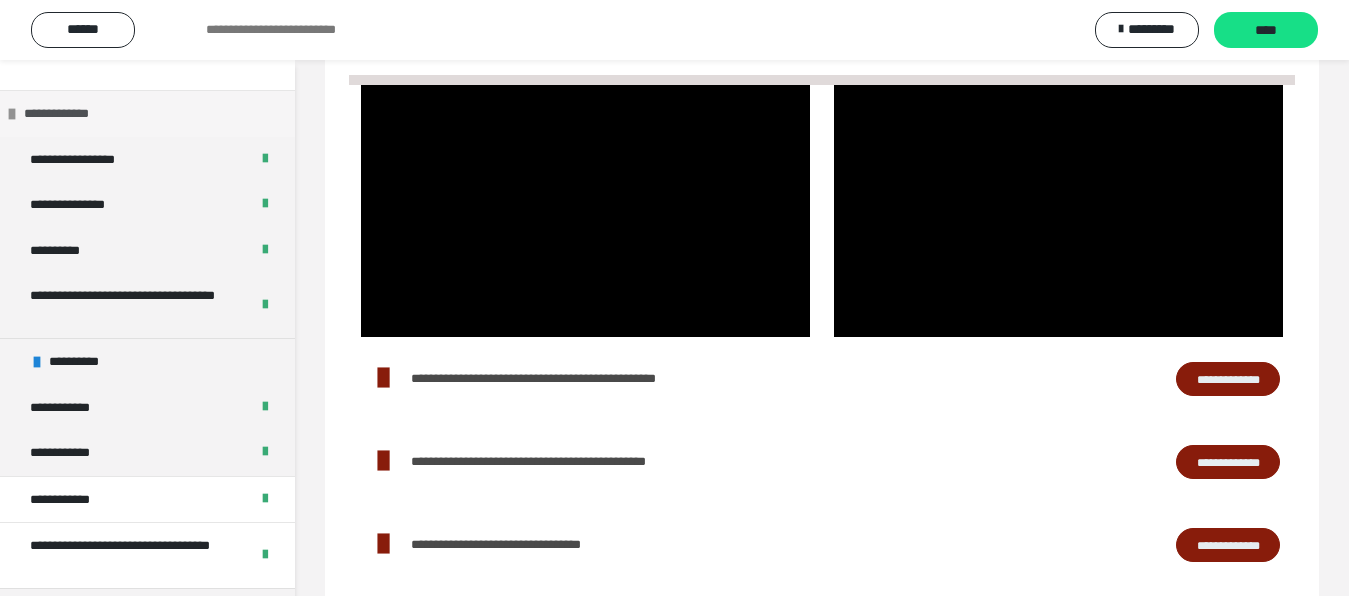 click on "**********" at bounding box center [147, 113] 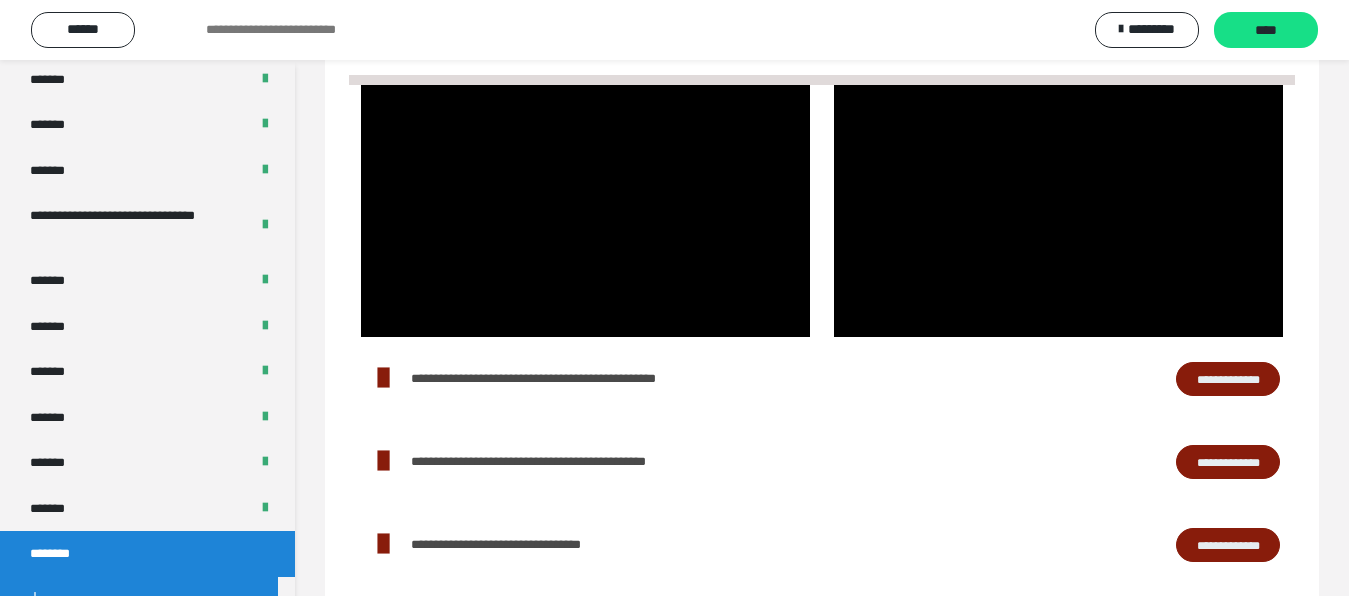 scroll, scrollTop: 576, scrollLeft: 0, axis: vertical 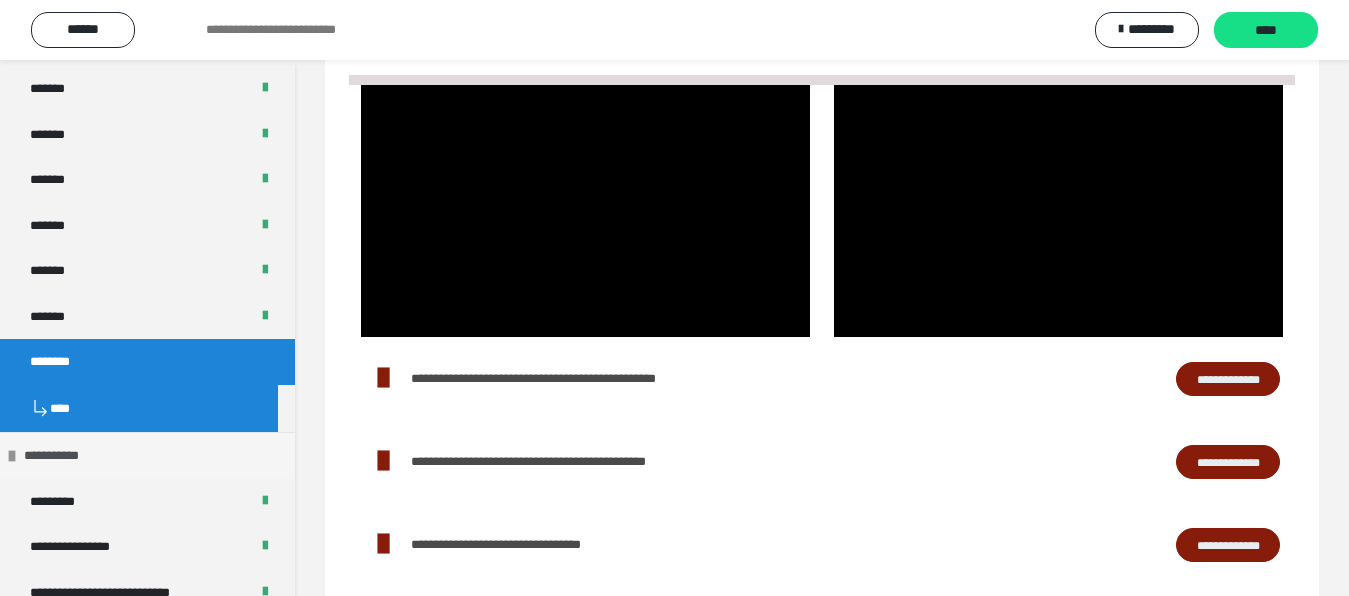click on "**********" at bounding box center (147, 455) 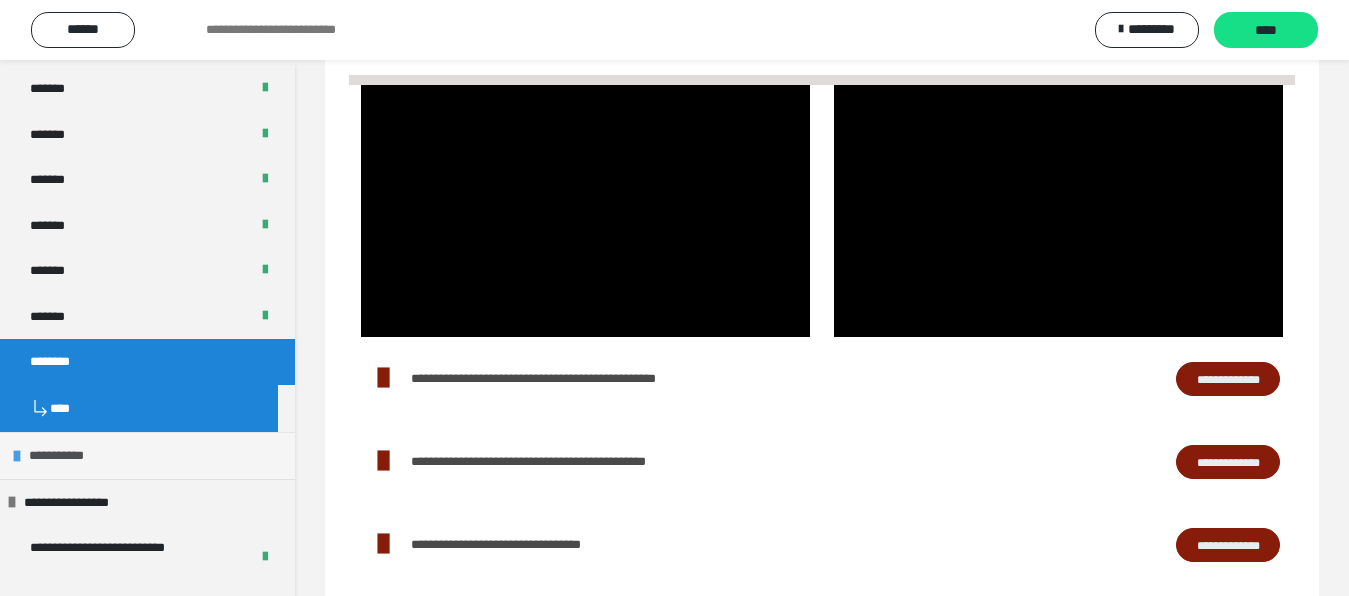 scroll, scrollTop: 768, scrollLeft: 0, axis: vertical 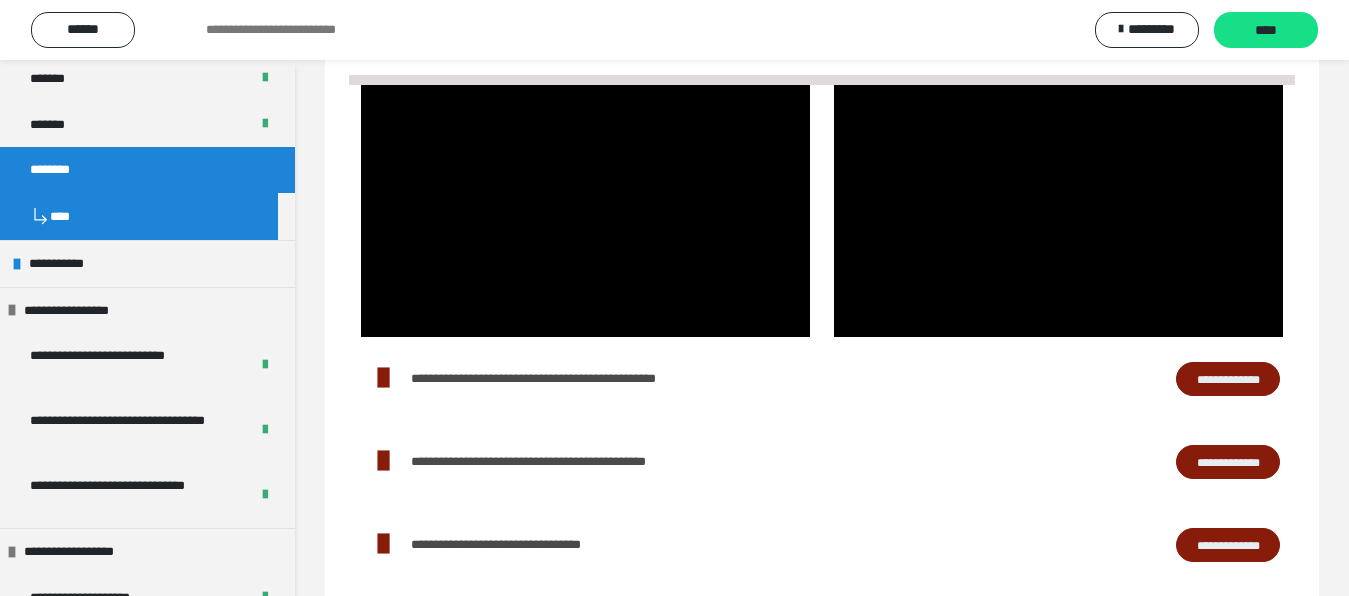 drag, startPoint x: 186, startPoint y: 309, endPoint x: 146, endPoint y: 428, distance: 125.54282 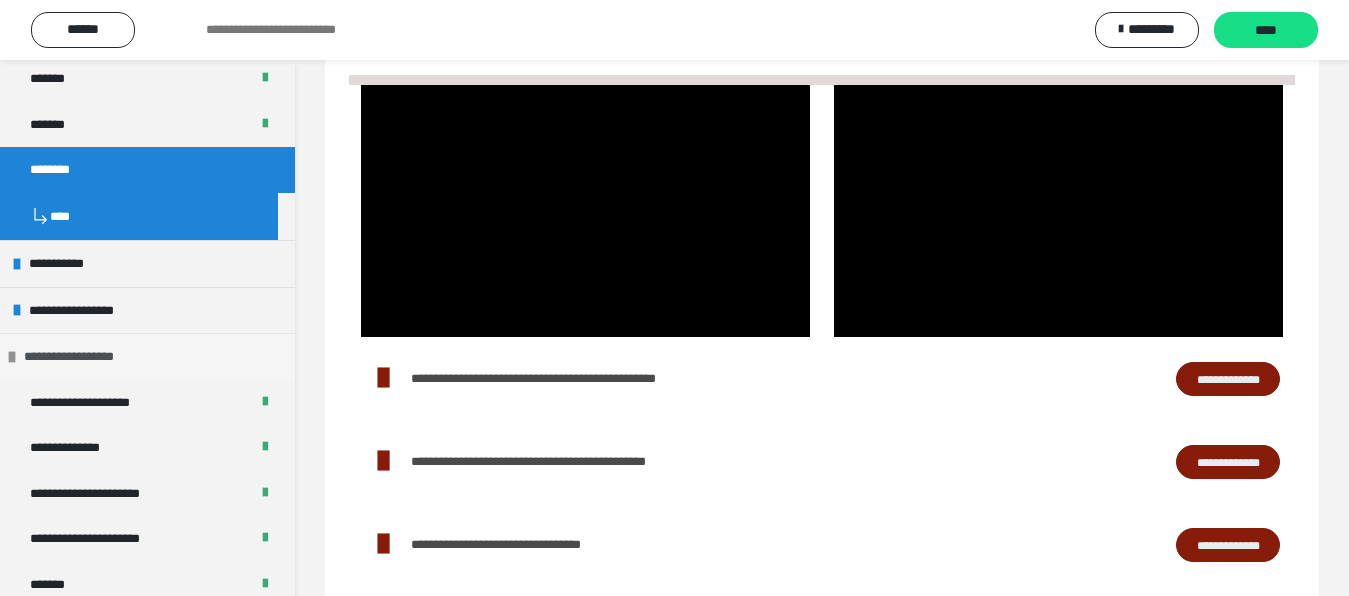click on "**********" at bounding box center (147, 356) 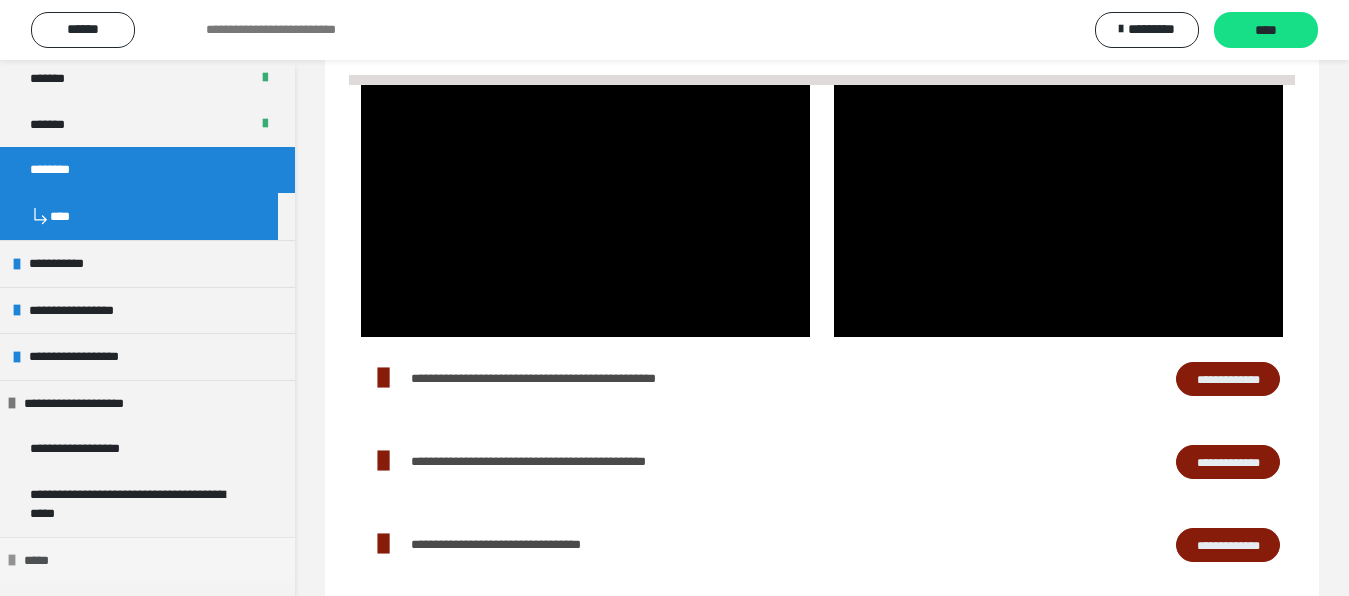 click on "*****" at bounding box center (147, 560) 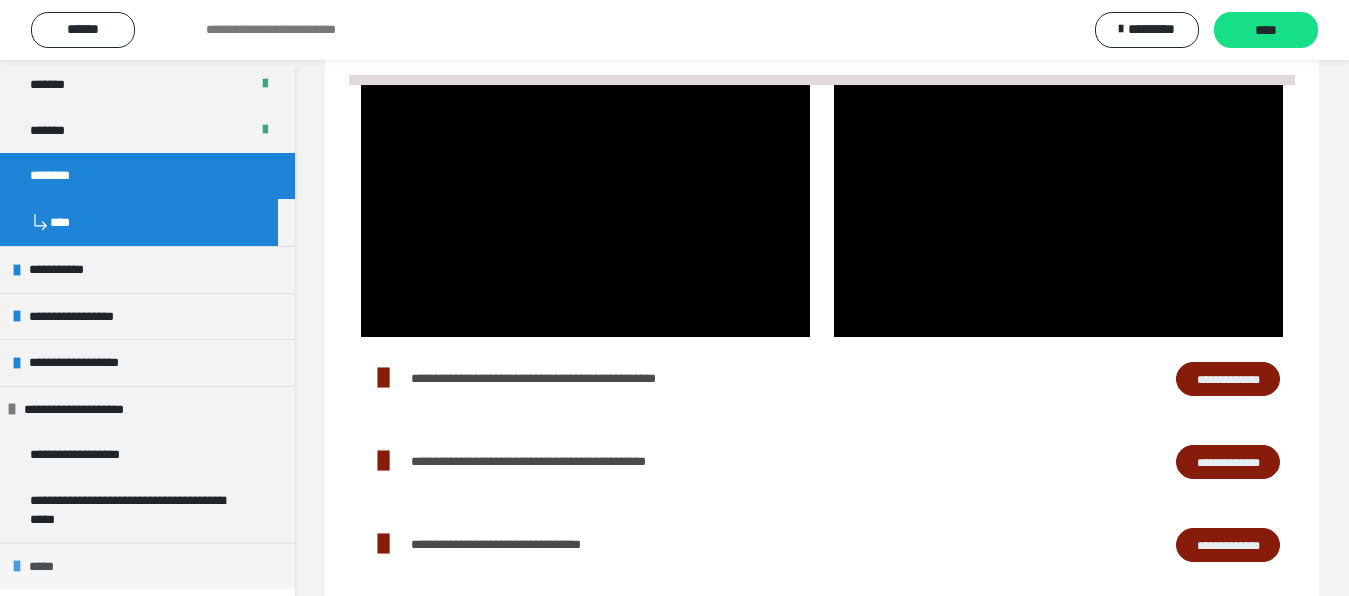 scroll, scrollTop: 760, scrollLeft: 0, axis: vertical 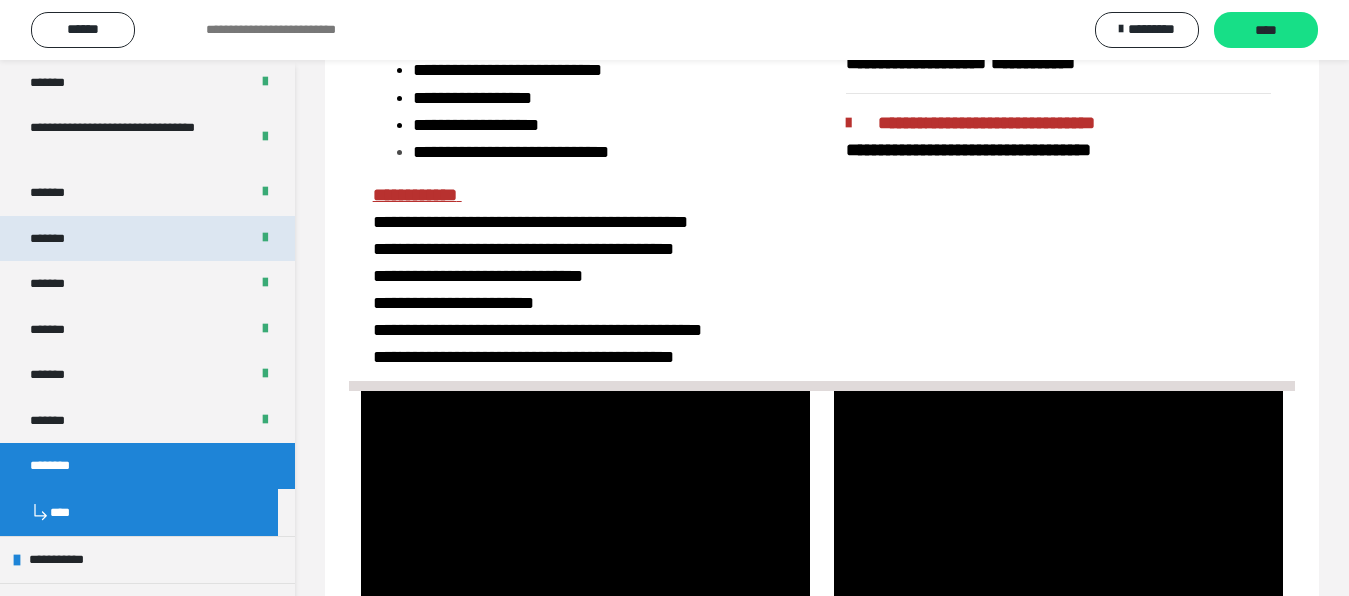 click on "*******" at bounding box center [147, 239] 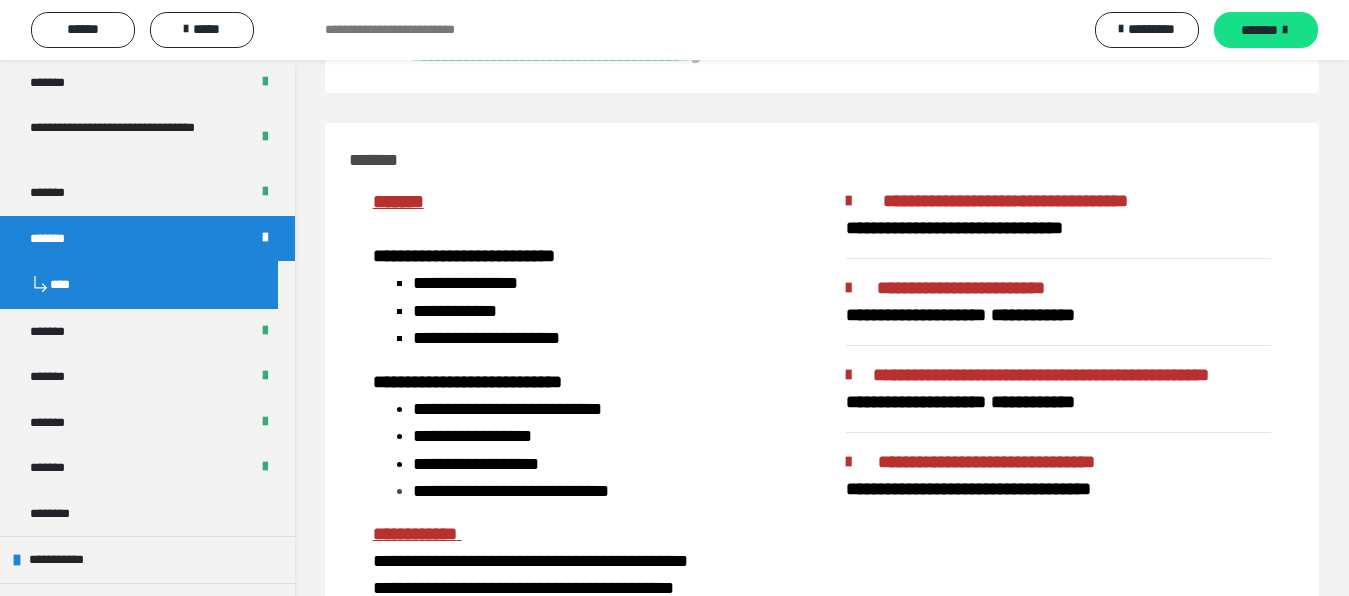 scroll, scrollTop: 644, scrollLeft: 0, axis: vertical 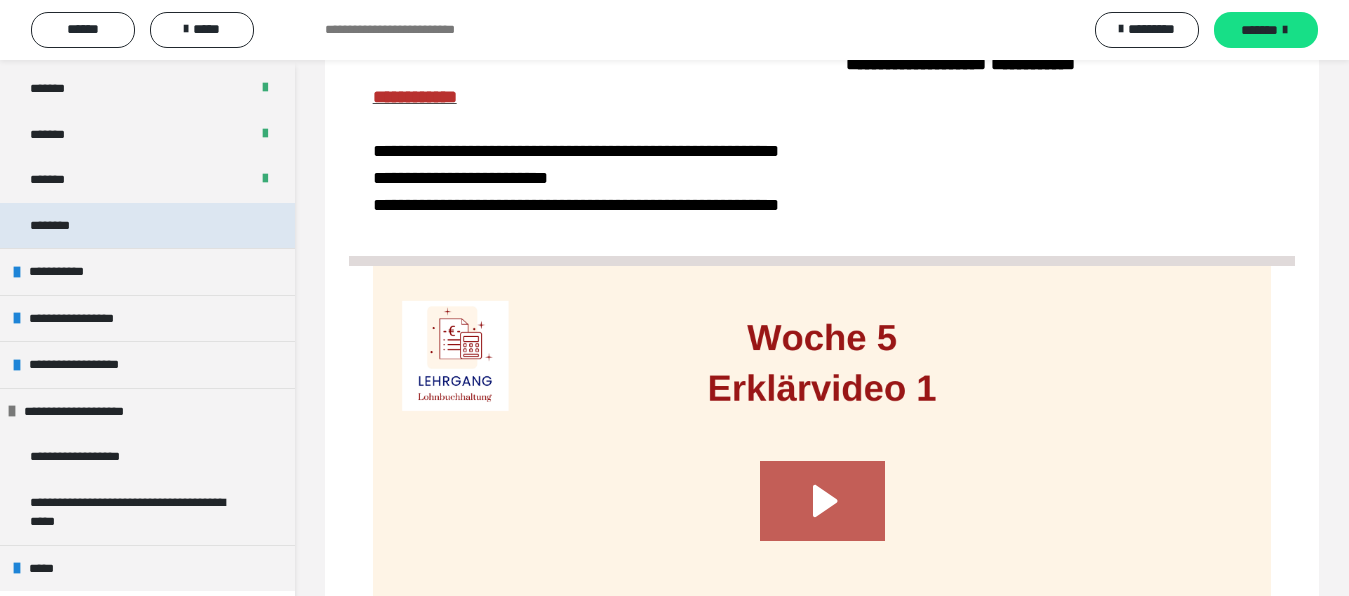 click on "********" at bounding box center [65, 226] 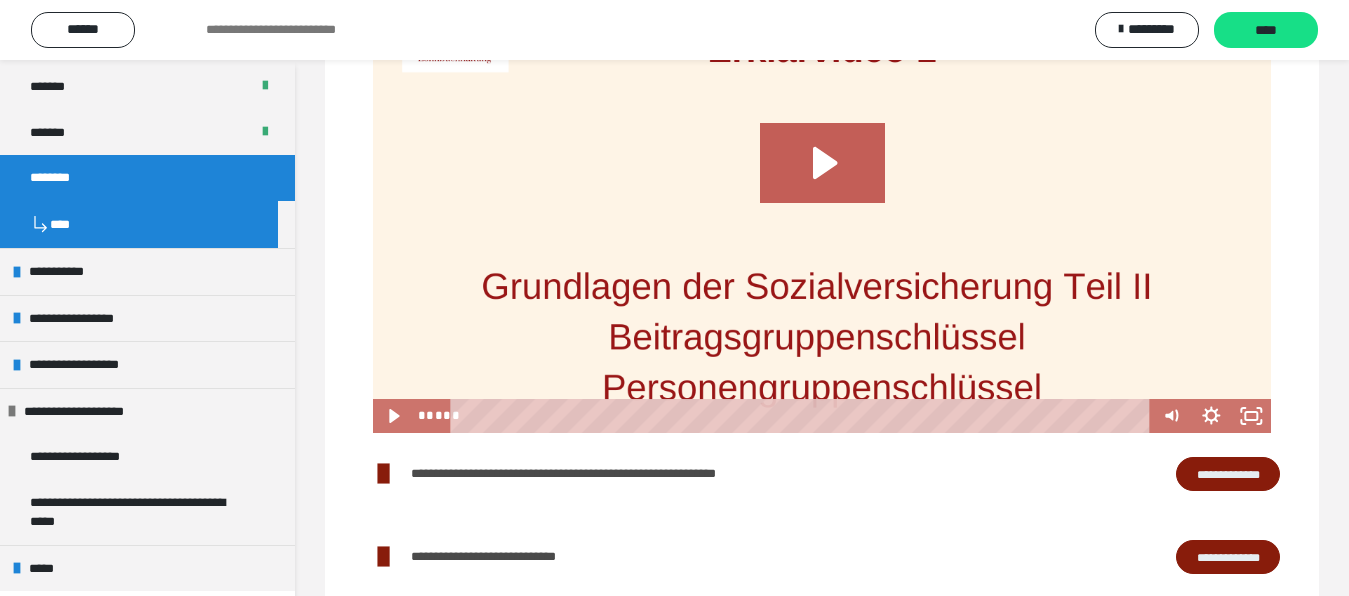 scroll, scrollTop: 306, scrollLeft: 0, axis: vertical 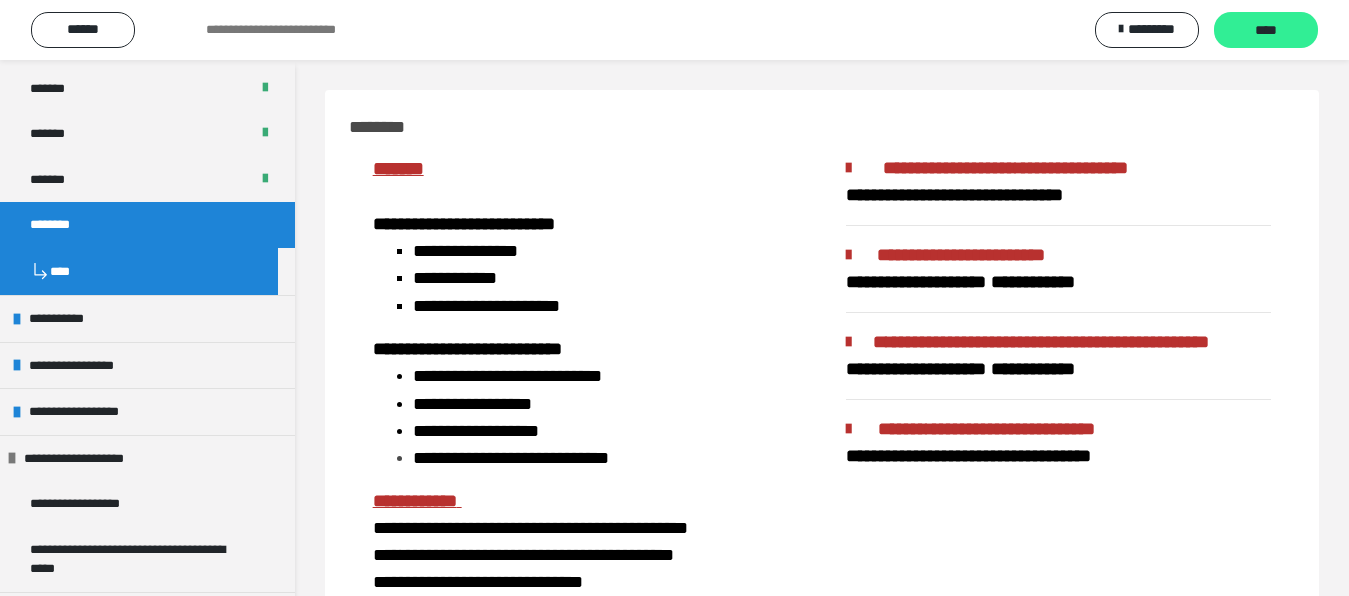 click on "****" at bounding box center (1266, 31) 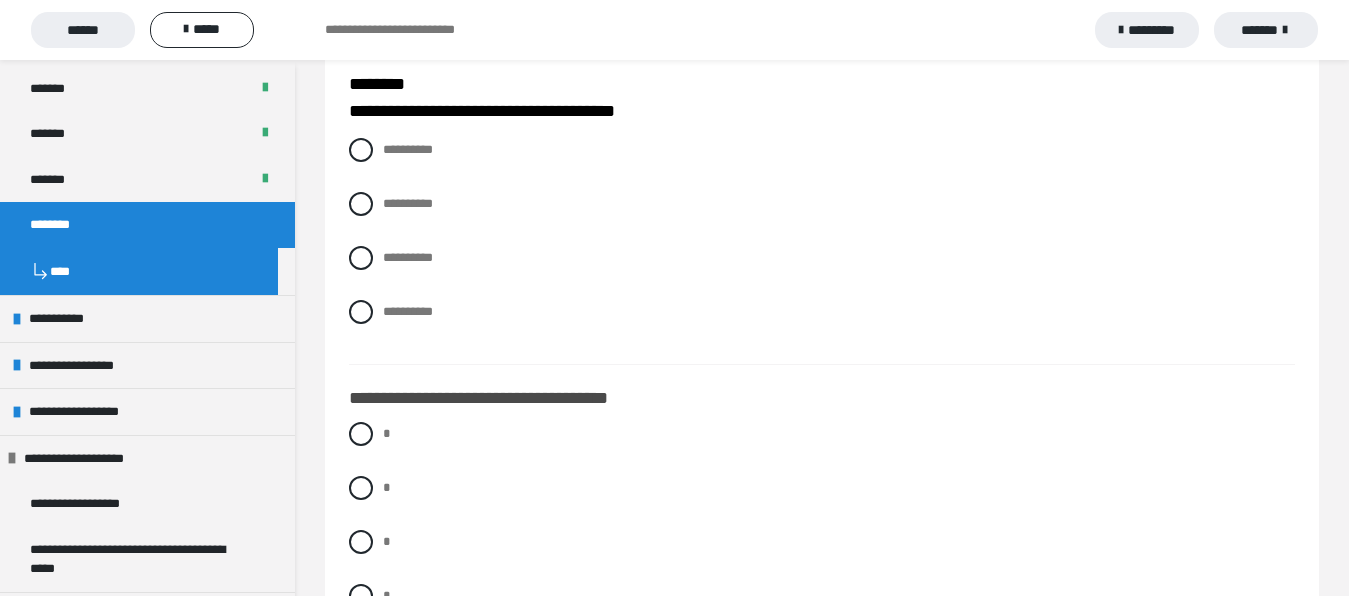 scroll, scrollTop: 204, scrollLeft: 0, axis: vertical 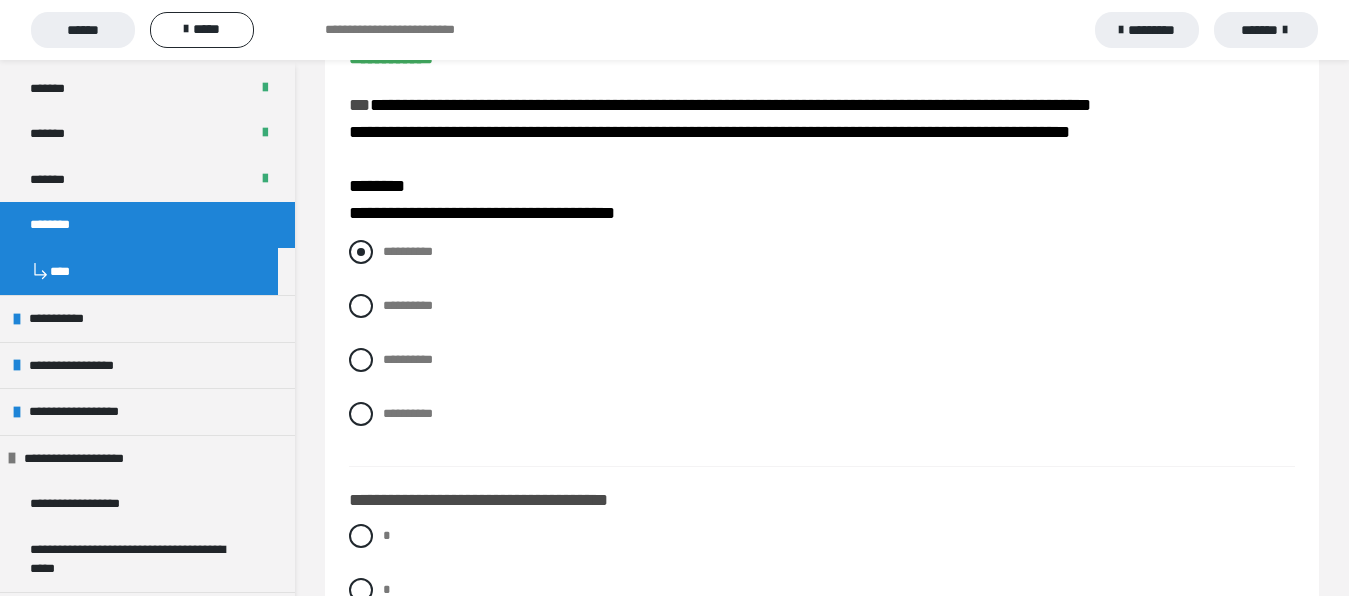 click at bounding box center (361, 252) 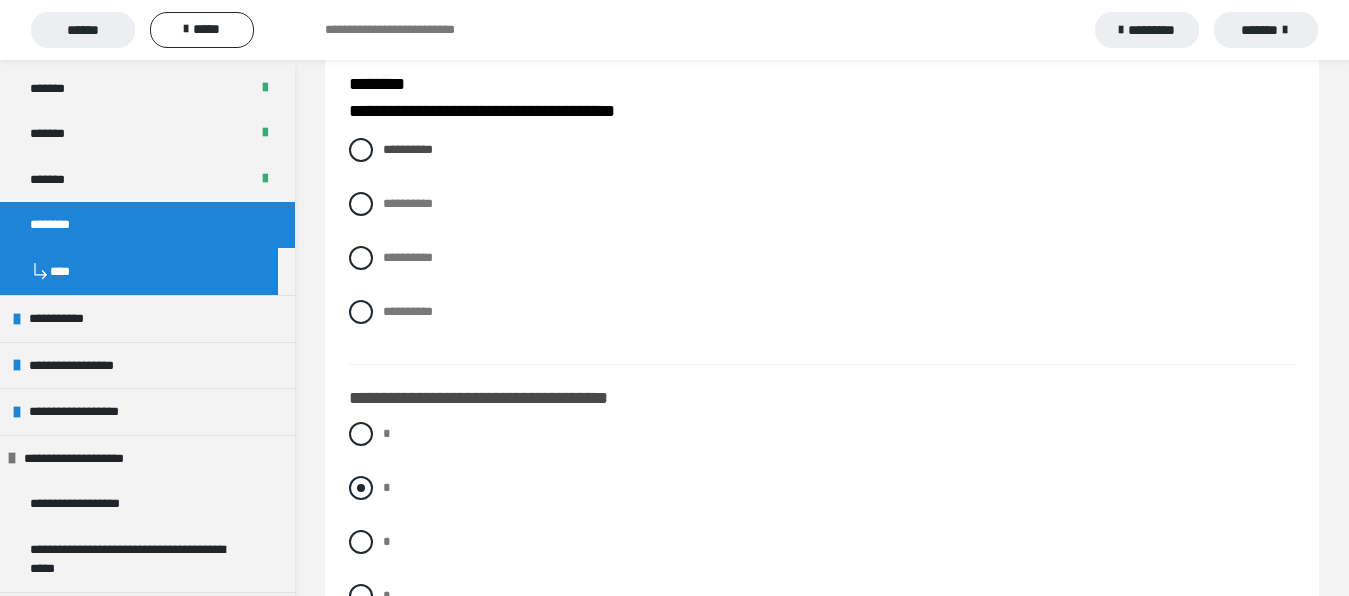 scroll, scrollTop: 408, scrollLeft: 0, axis: vertical 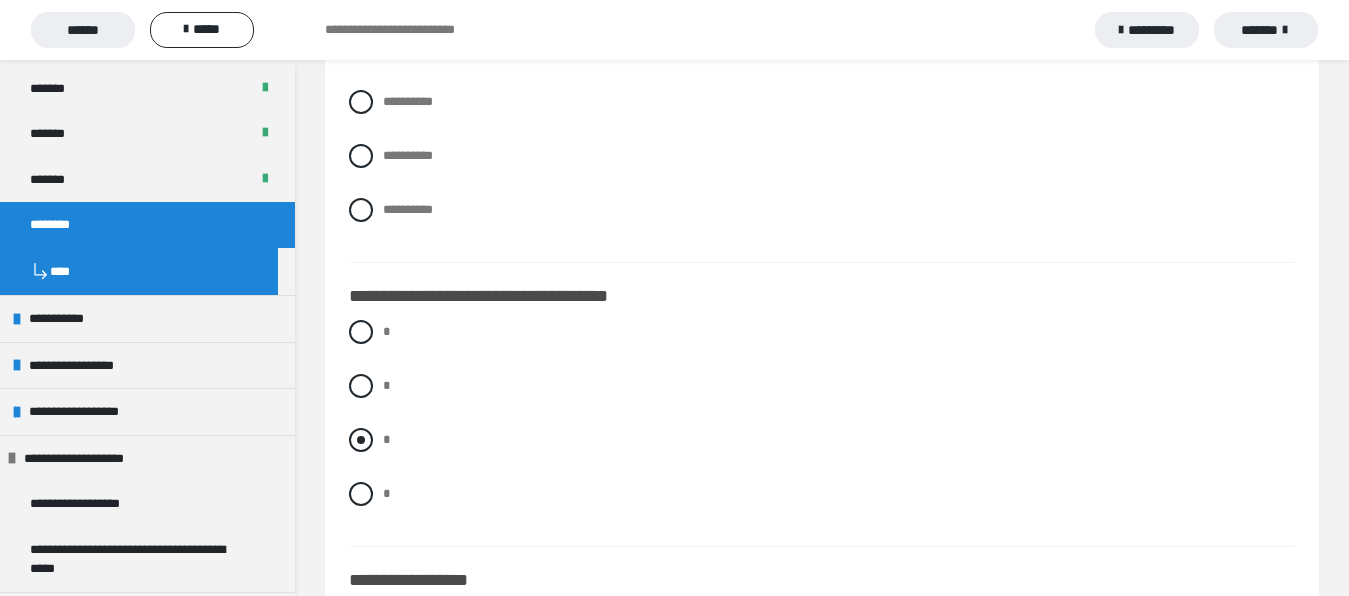click at bounding box center [361, 440] 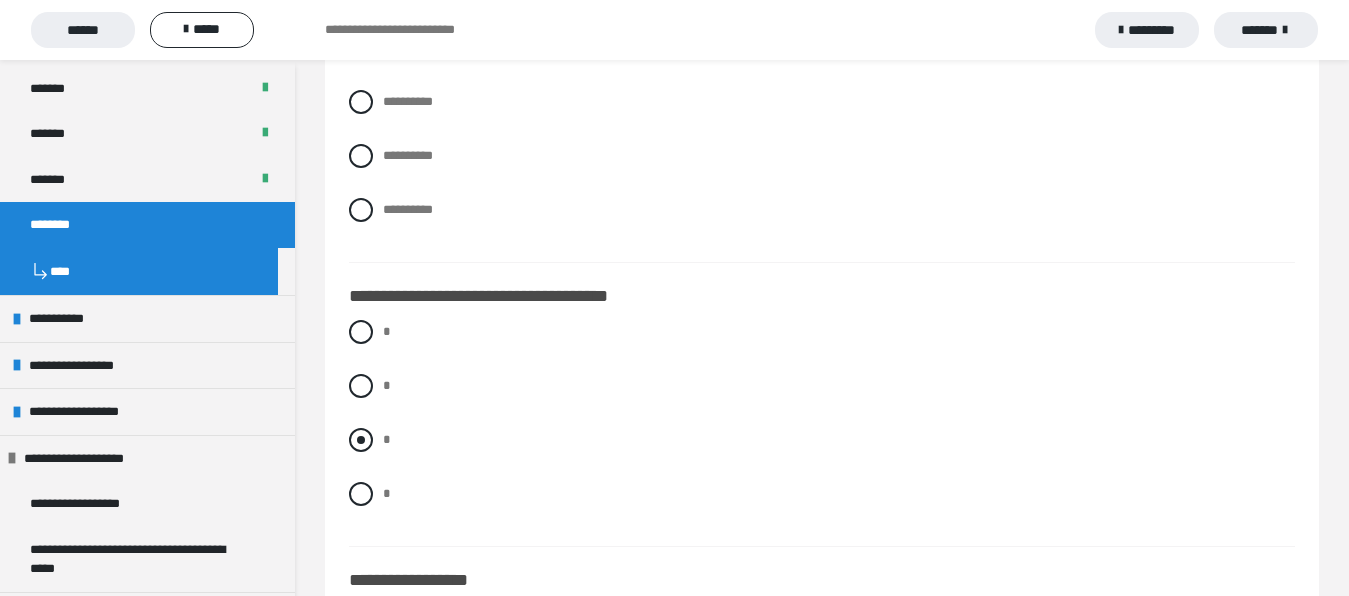 radio on "****" 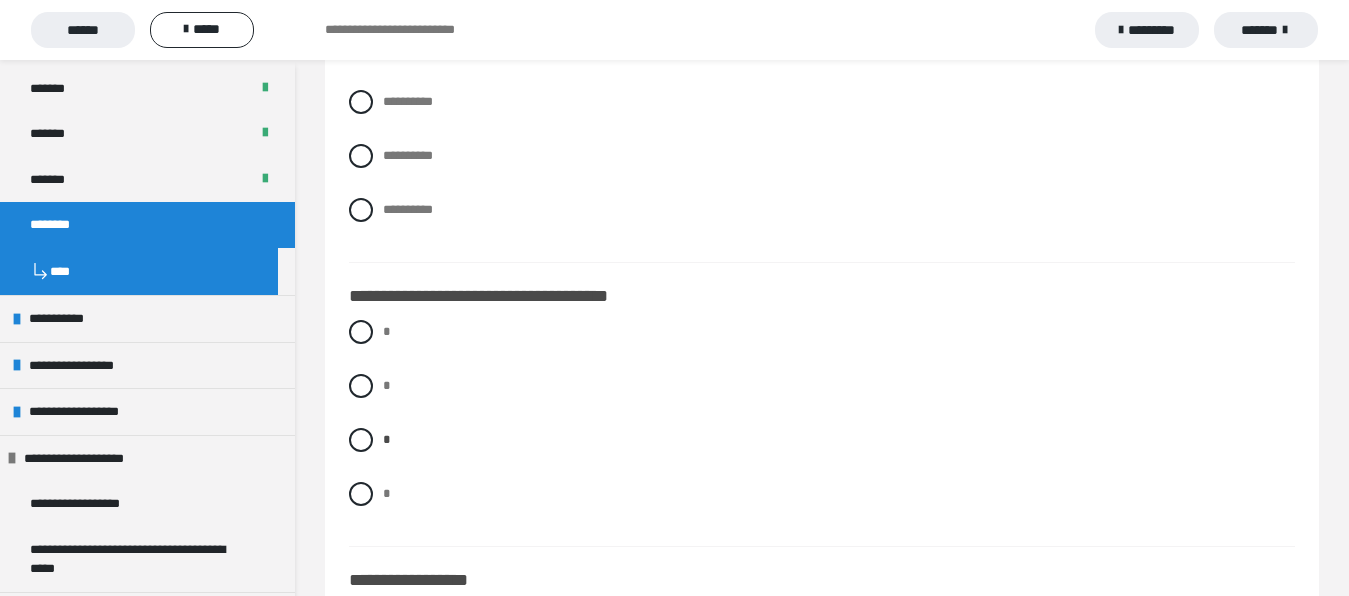 scroll, scrollTop: 204, scrollLeft: 0, axis: vertical 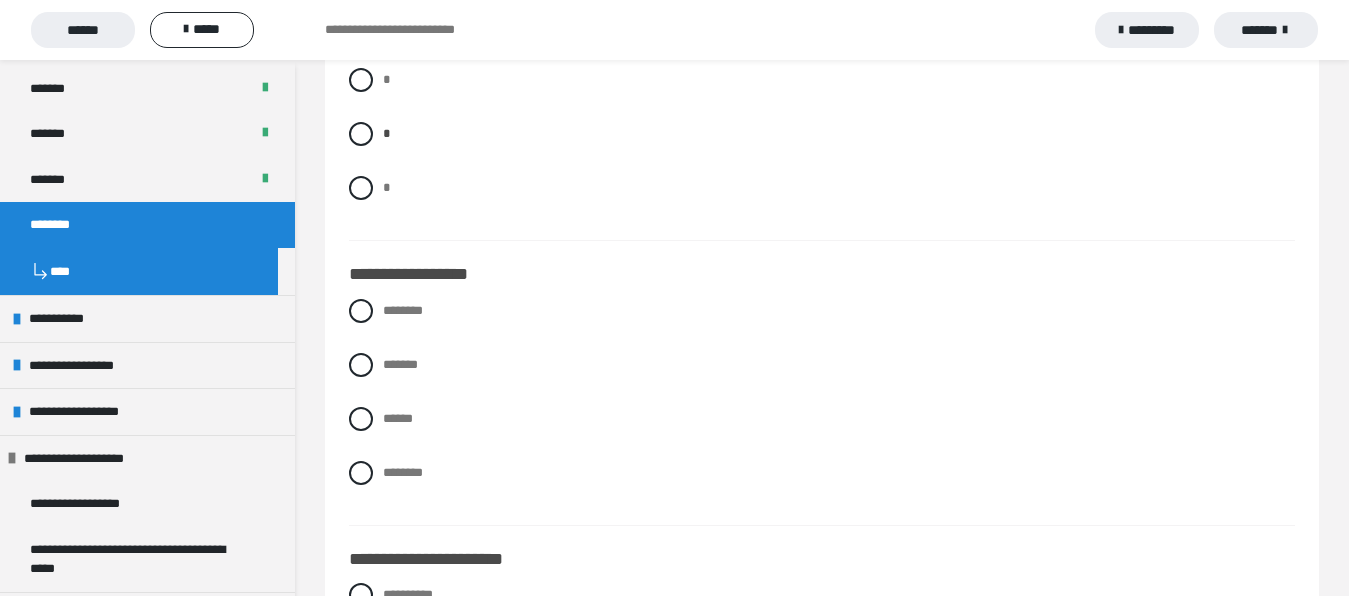 drag, startPoint x: 367, startPoint y: 395, endPoint x: 477, endPoint y: 414, distance: 111.62885 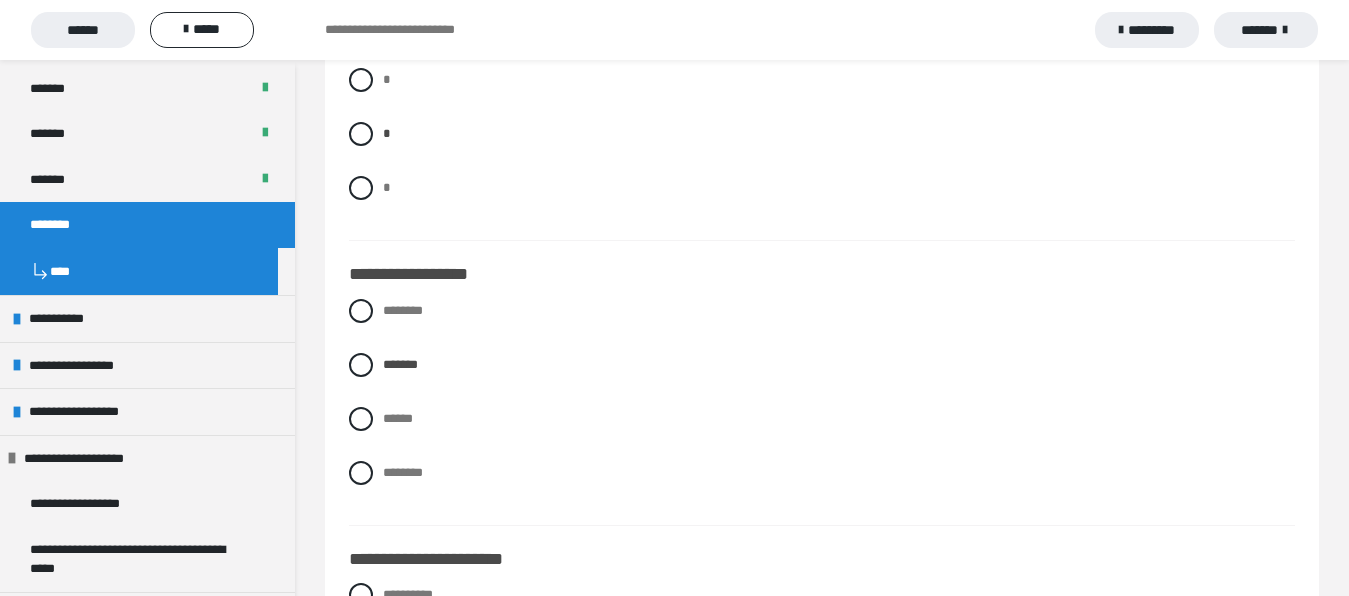 scroll, scrollTop: 918, scrollLeft: 0, axis: vertical 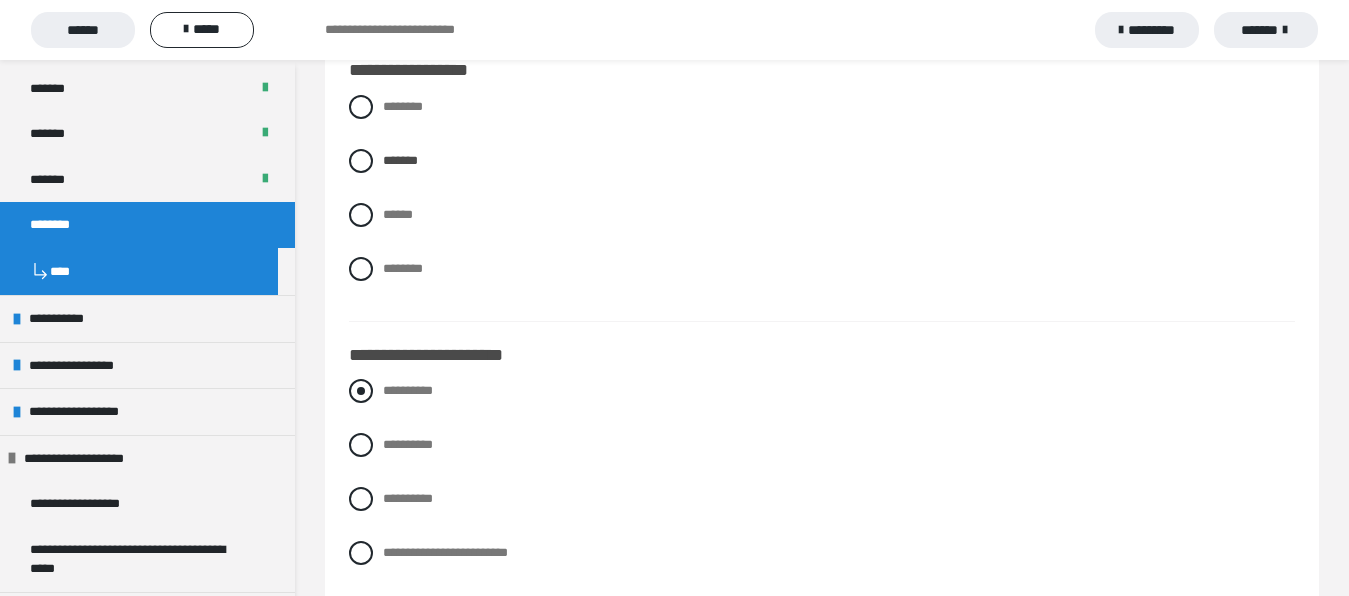 click at bounding box center (361, 391) 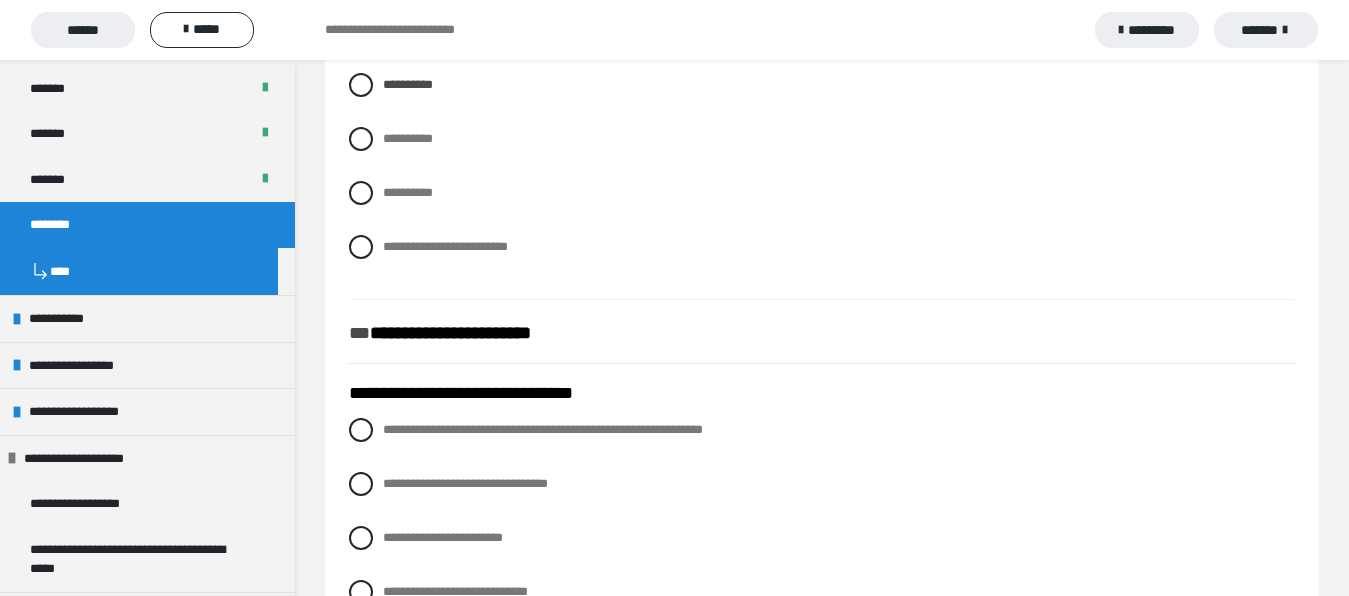 scroll, scrollTop: 1326, scrollLeft: 0, axis: vertical 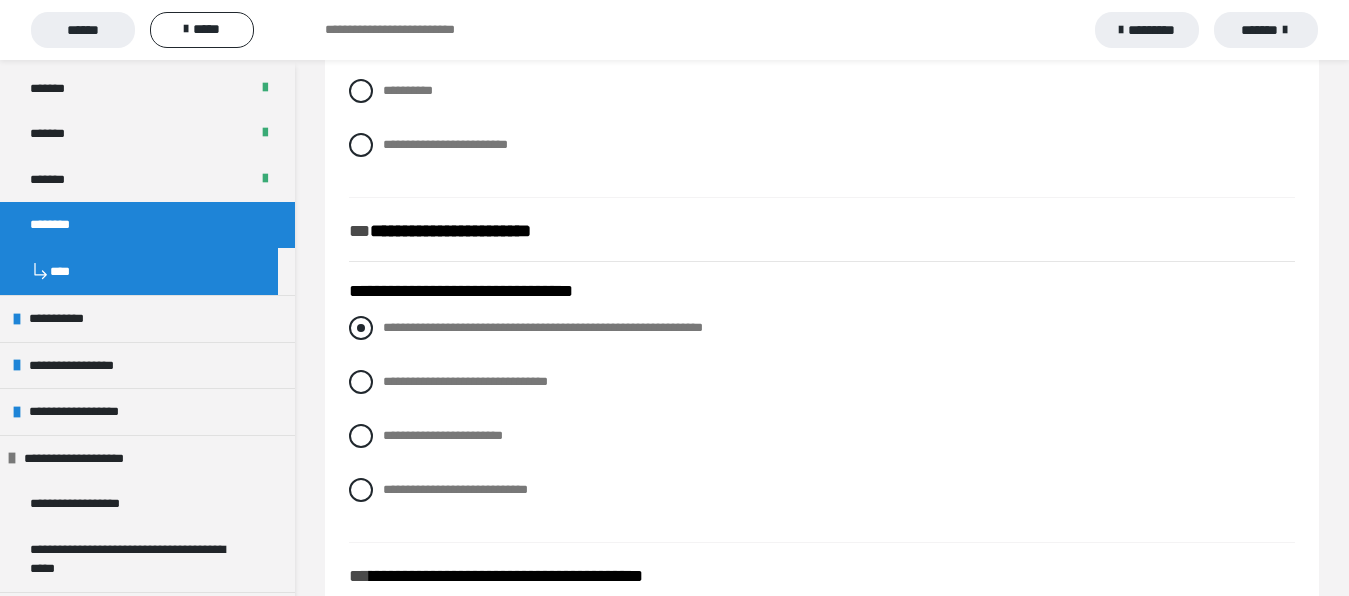 click at bounding box center (361, 328) 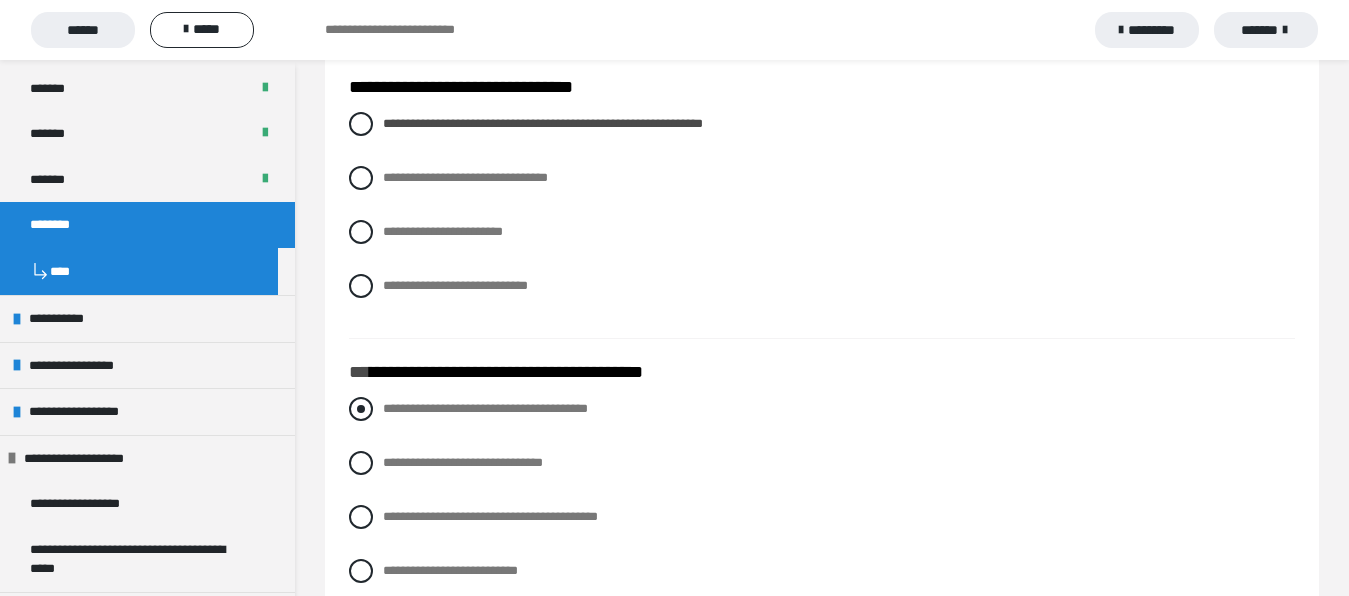 scroll, scrollTop: 1632, scrollLeft: 0, axis: vertical 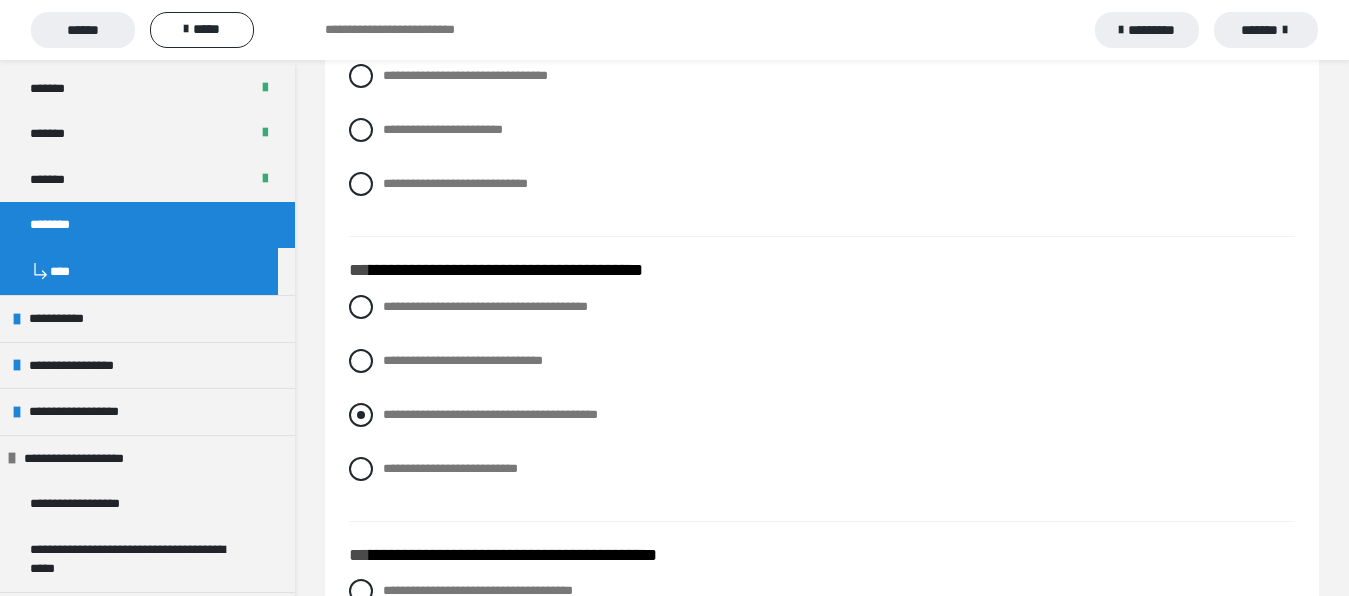 click at bounding box center (361, 415) 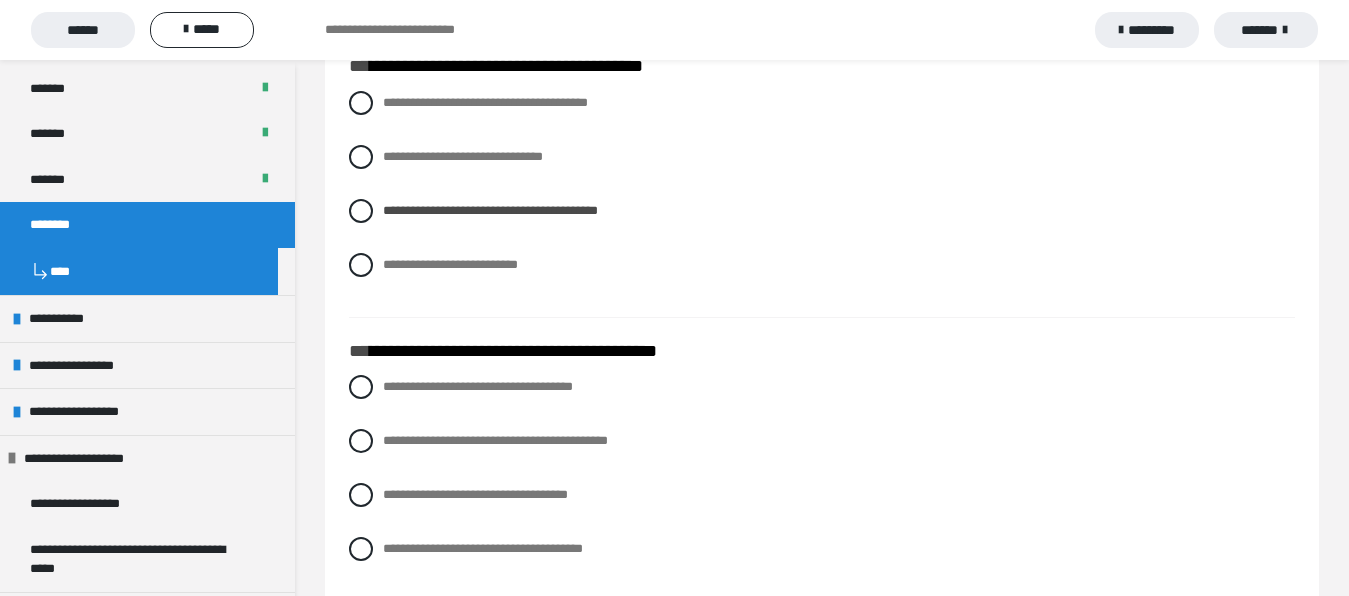 scroll, scrollTop: 1938, scrollLeft: 0, axis: vertical 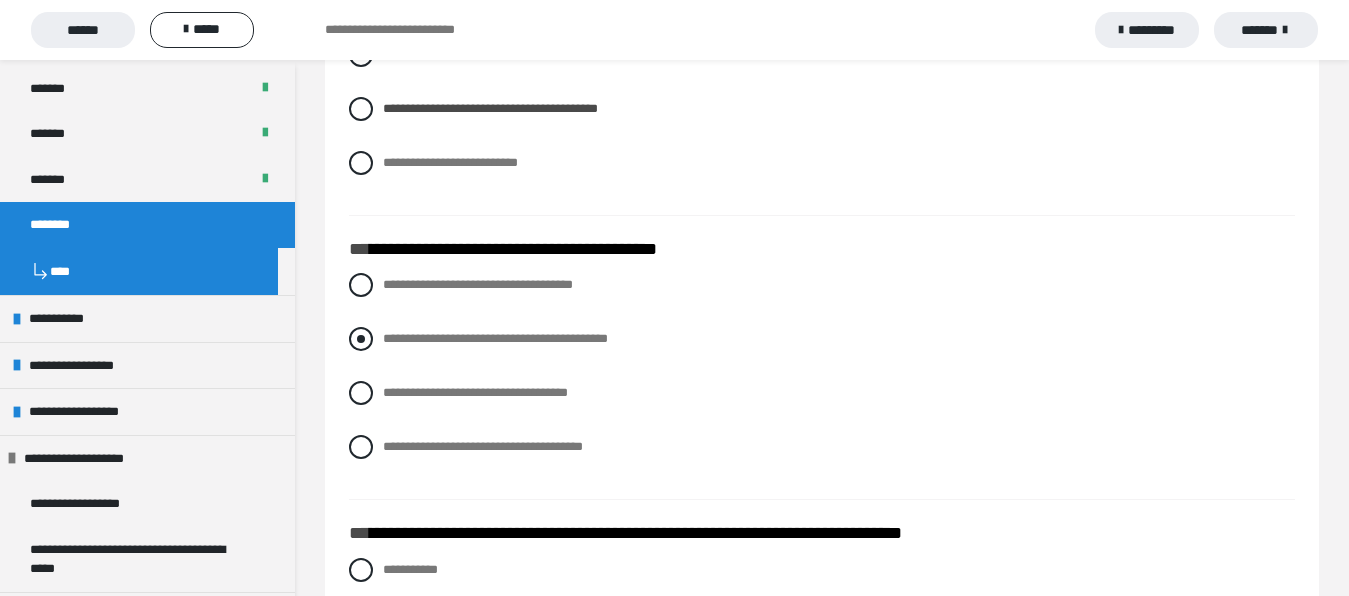 click at bounding box center (361, 339) 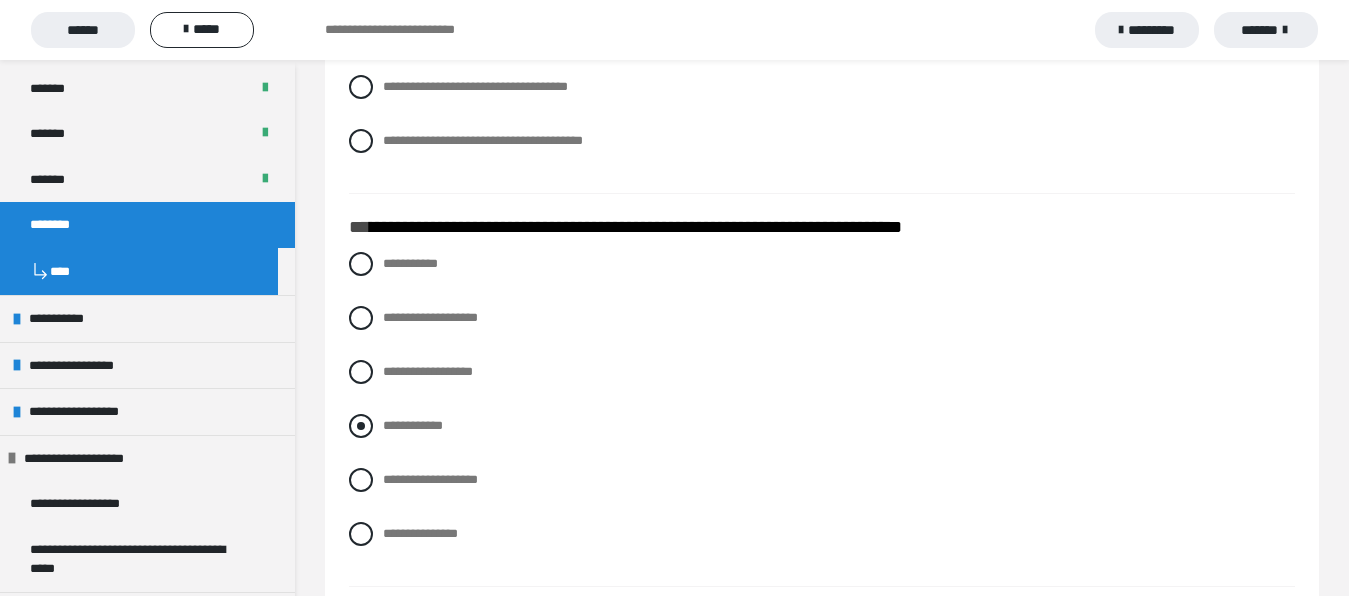 scroll, scrollTop: 2346, scrollLeft: 0, axis: vertical 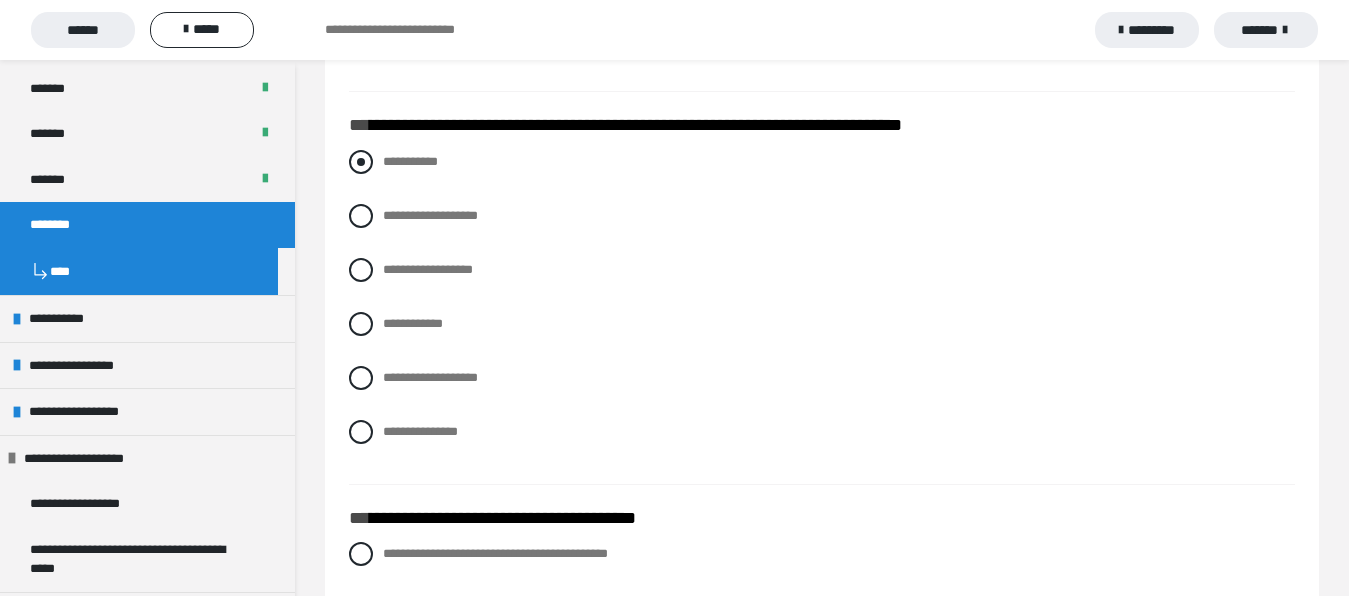 click at bounding box center (361, 162) 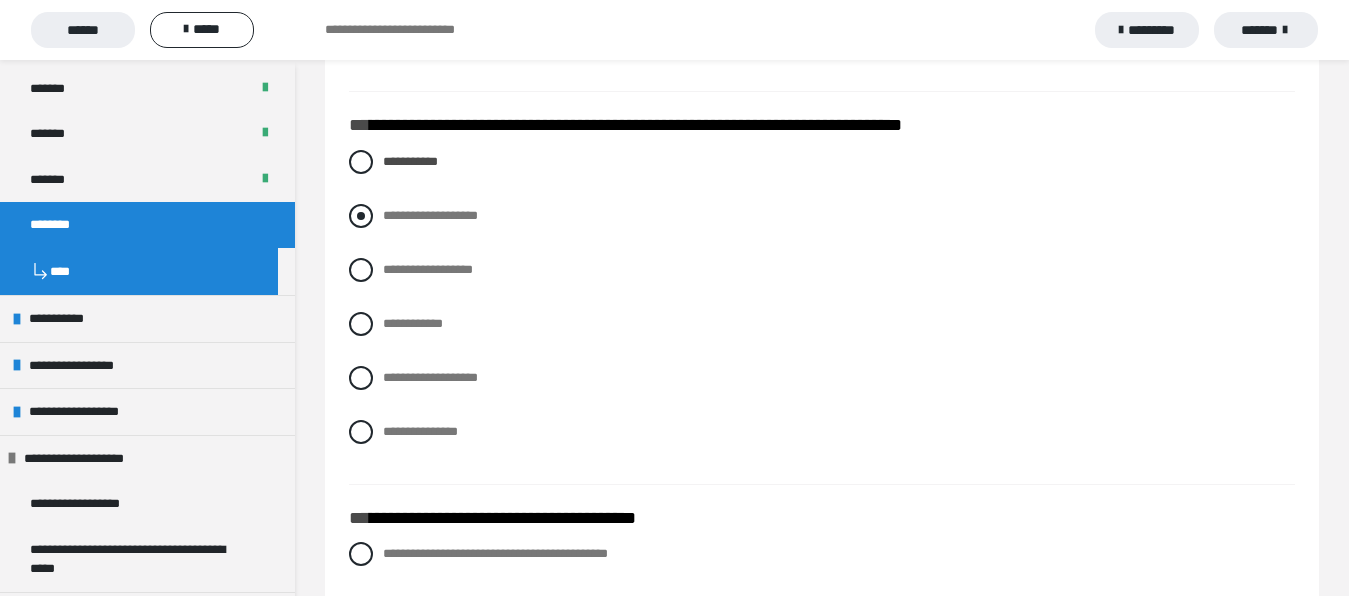 click at bounding box center [361, 216] 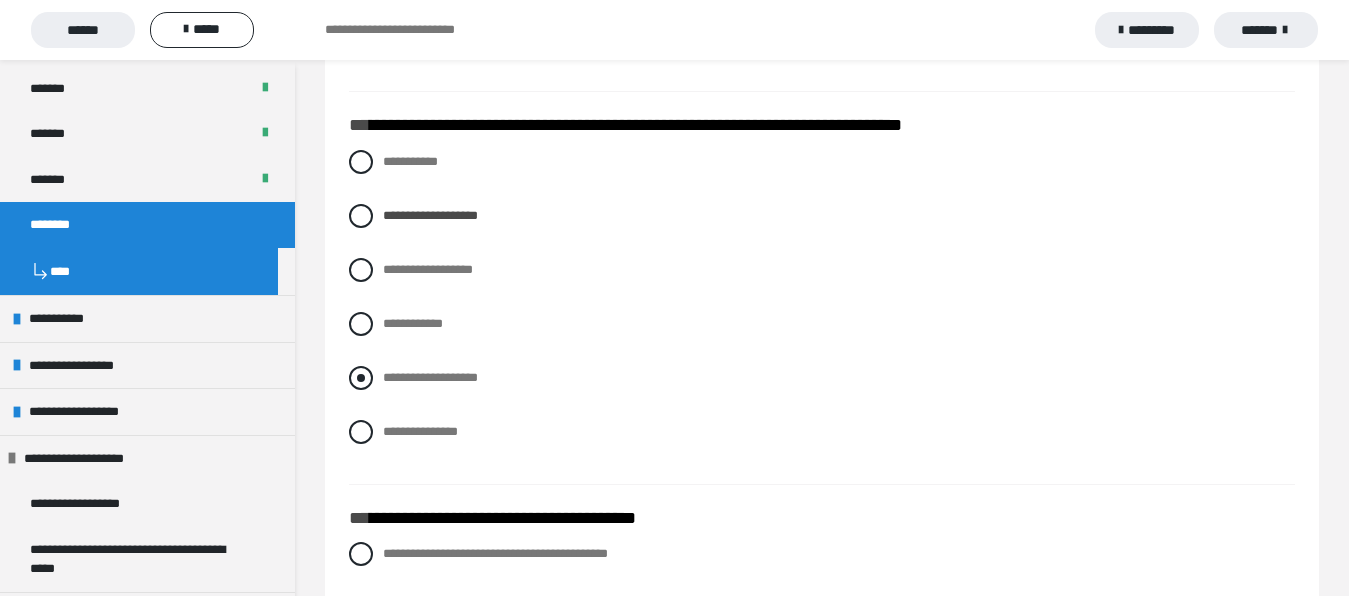 click at bounding box center (361, 378) 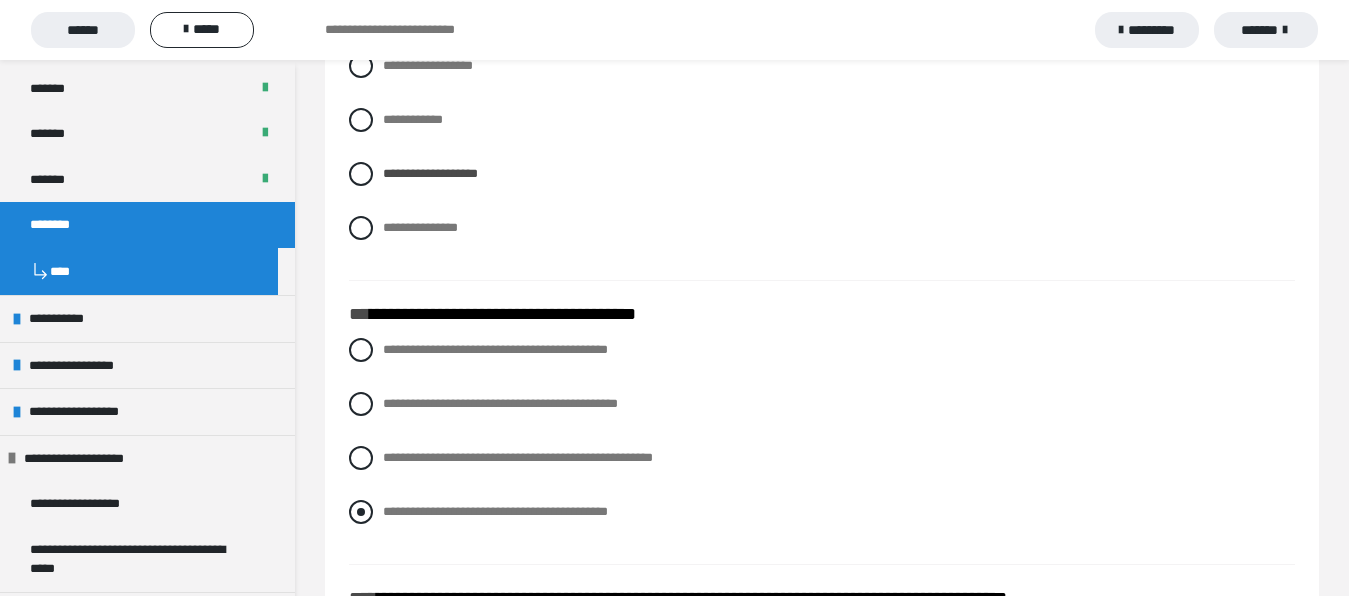 scroll, scrollTop: 2652, scrollLeft: 0, axis: vertical 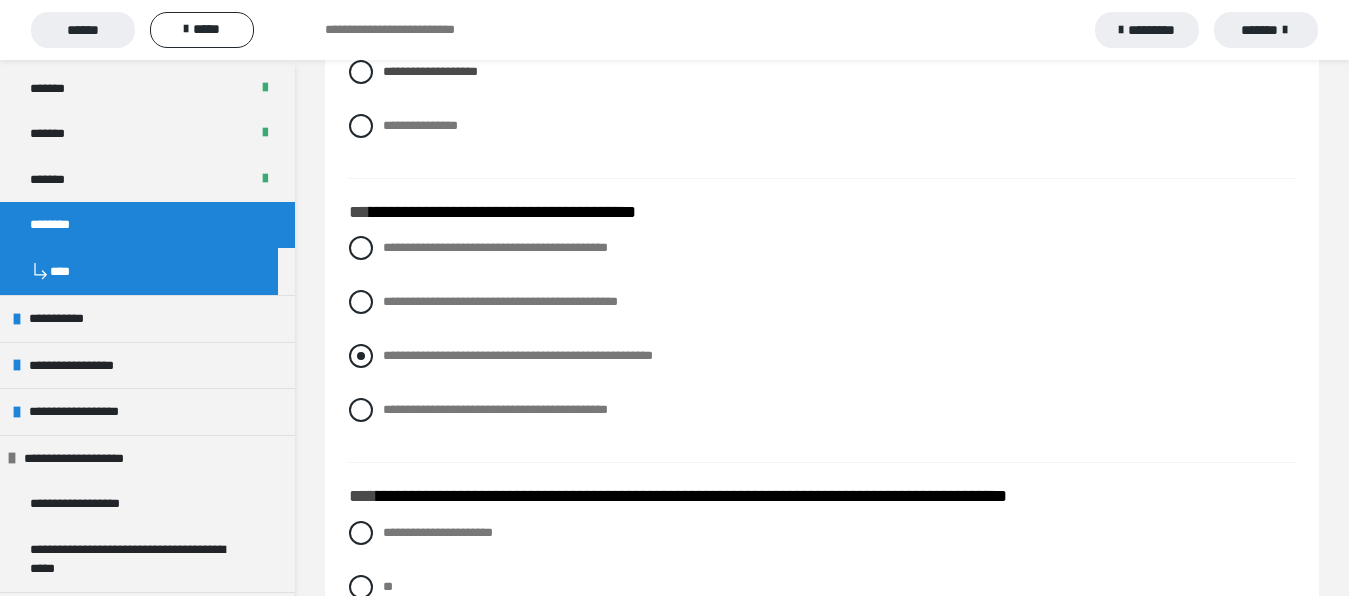 click at bounding box center [361, 356] 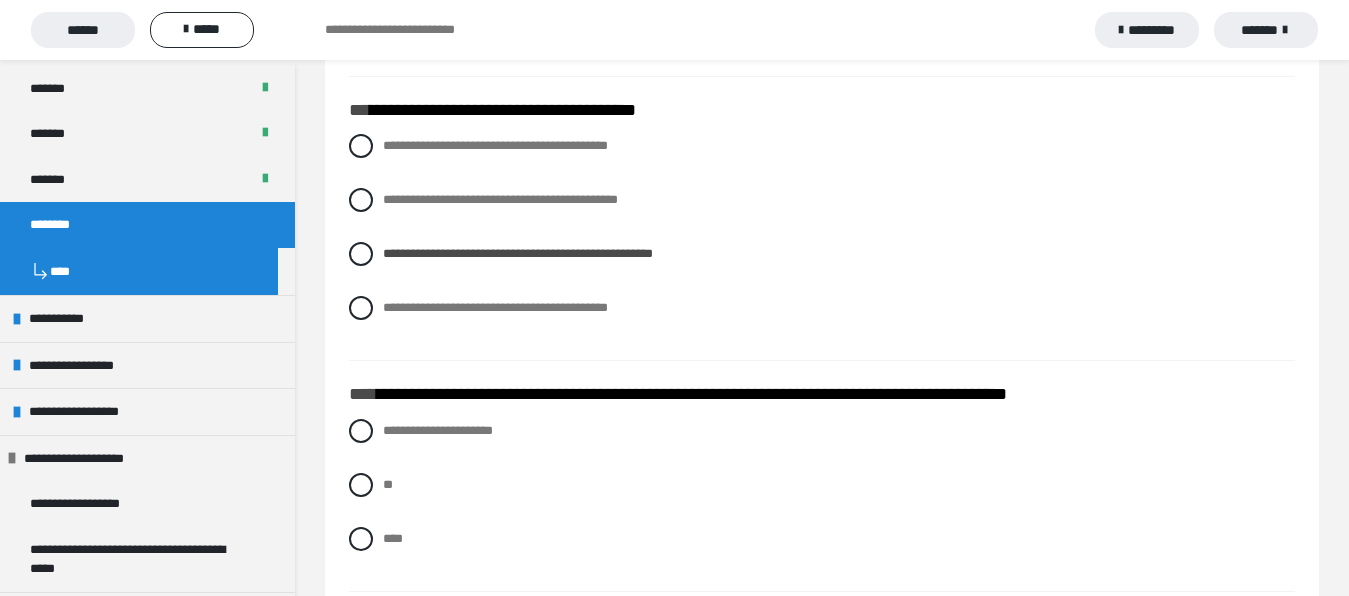 scroll, scrollTop: 2856, scrollLeft: 0, axis: vertical 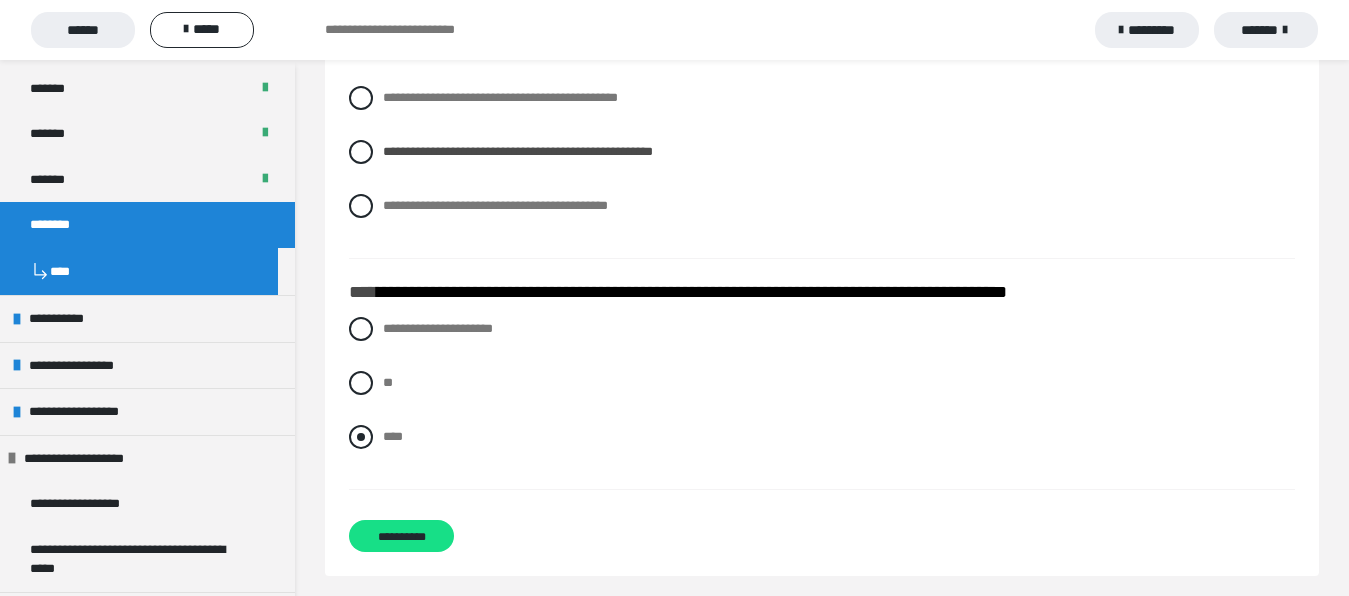click at bounding box center [361, 437] 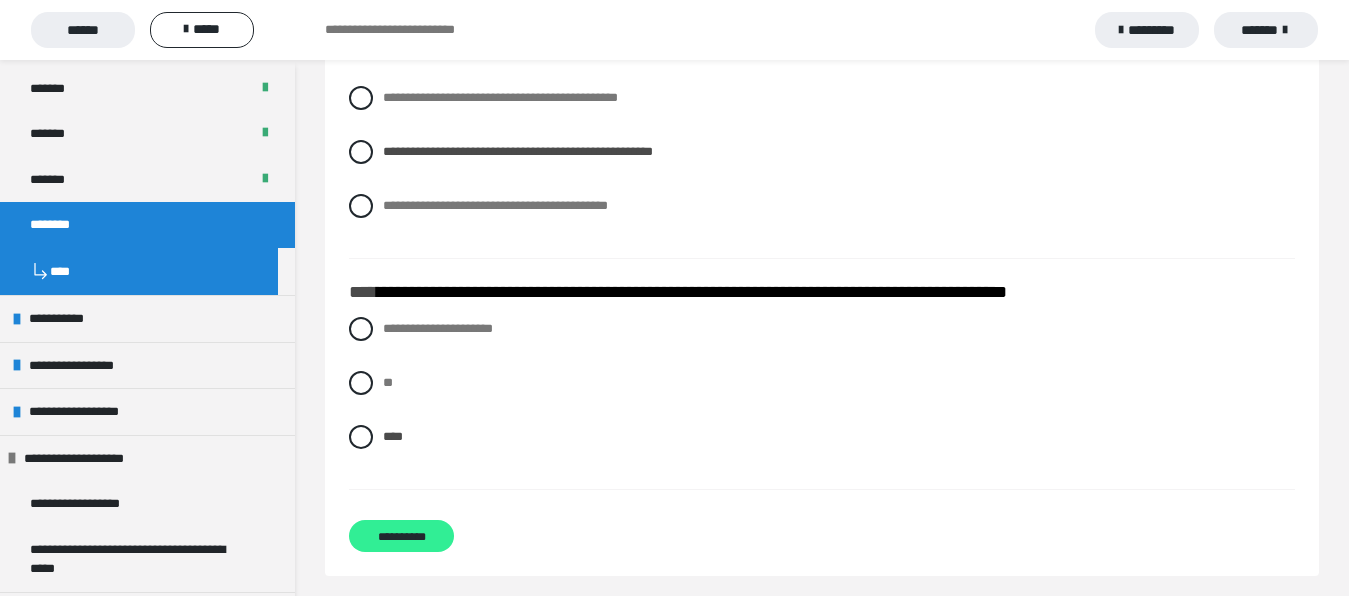 click on "**********" at bounding box center (401, 536) 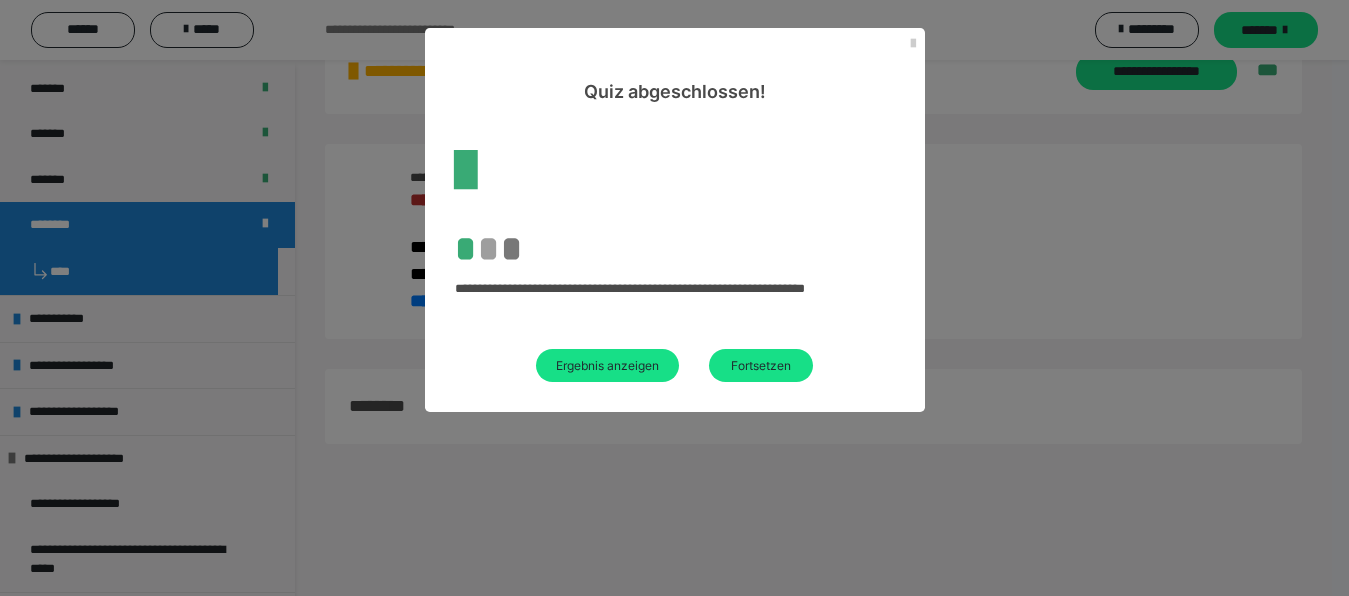 scroll, scrollTop: 60, scrollLeft: 0, axis: vertical 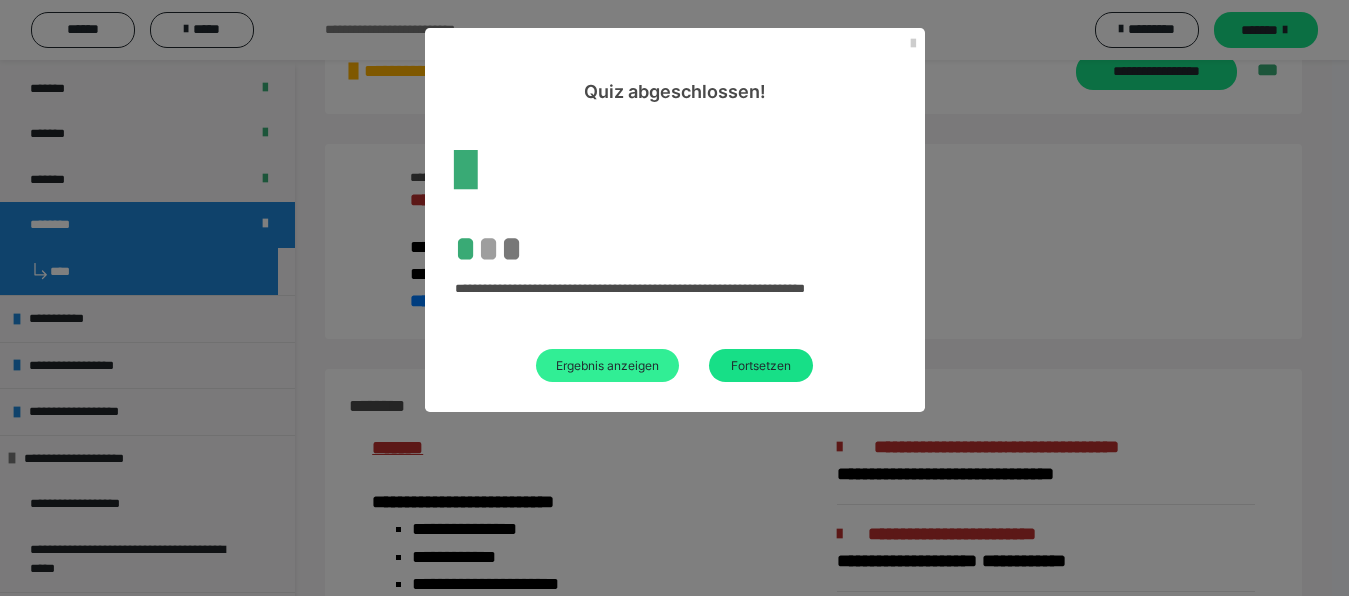 click on "Ergebnis anzeigen" at bounding box center (607, 365) 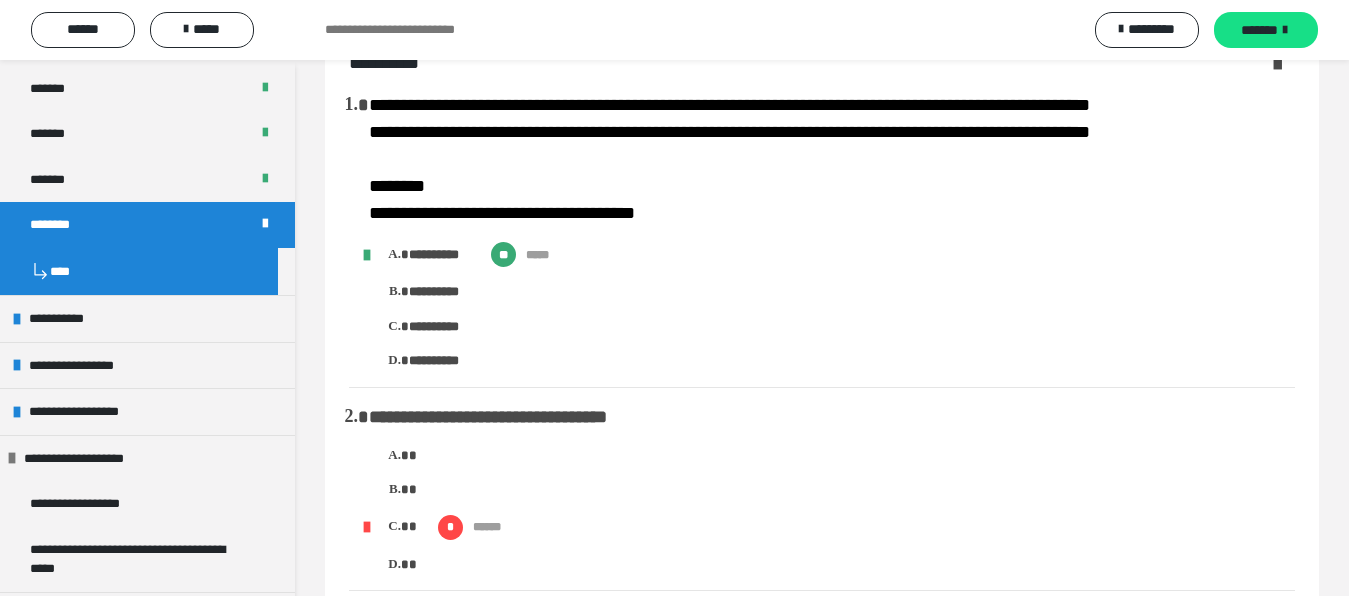 scroll, scrollTop: 0, scrollLeft: 0, axis: both 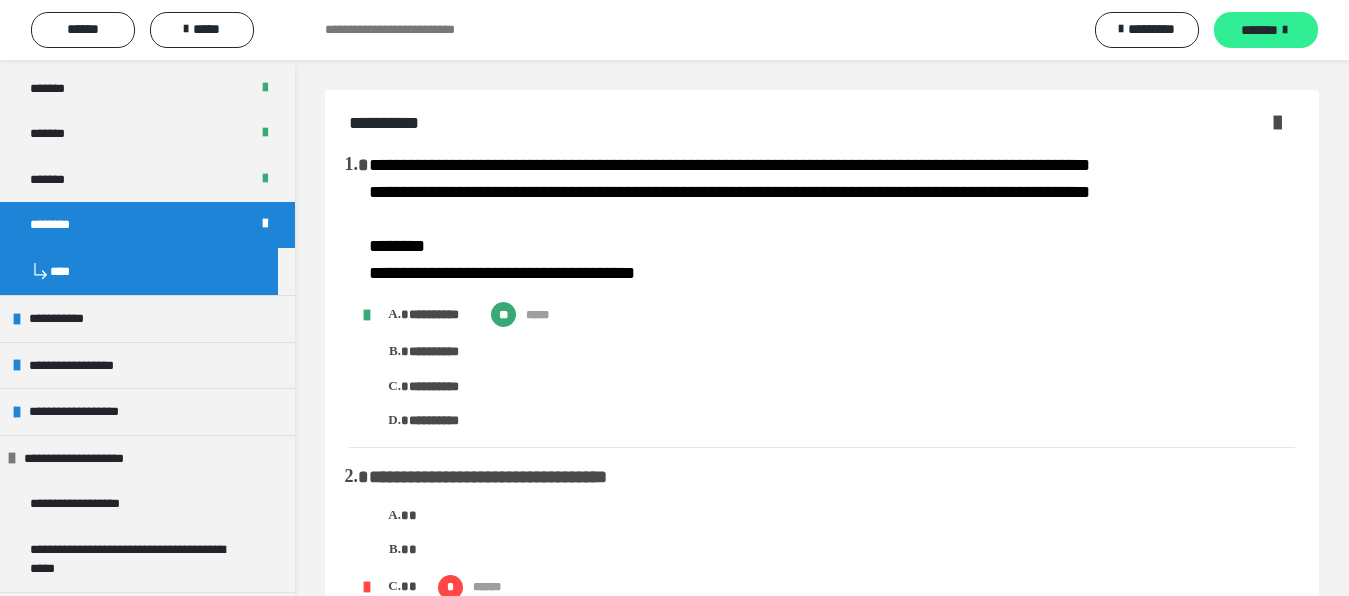 click on "*******" at bounding box center (1259, 30) 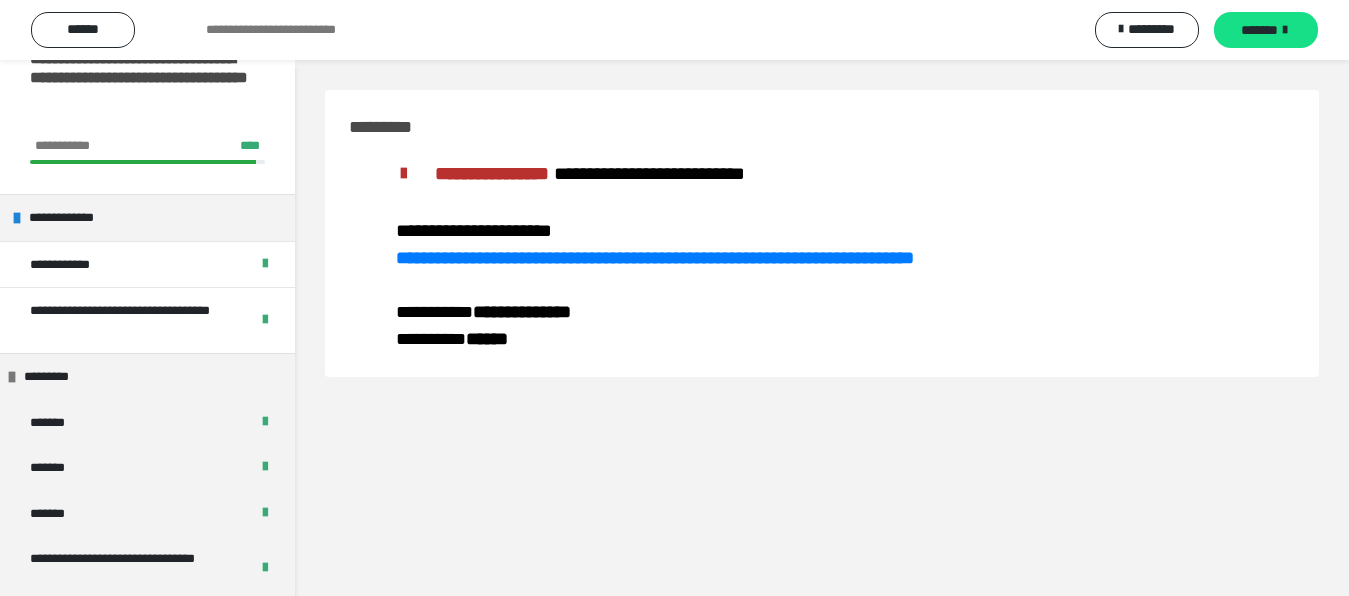 scroll, scrollTop: 0, scrollLeft: 0, axis: both 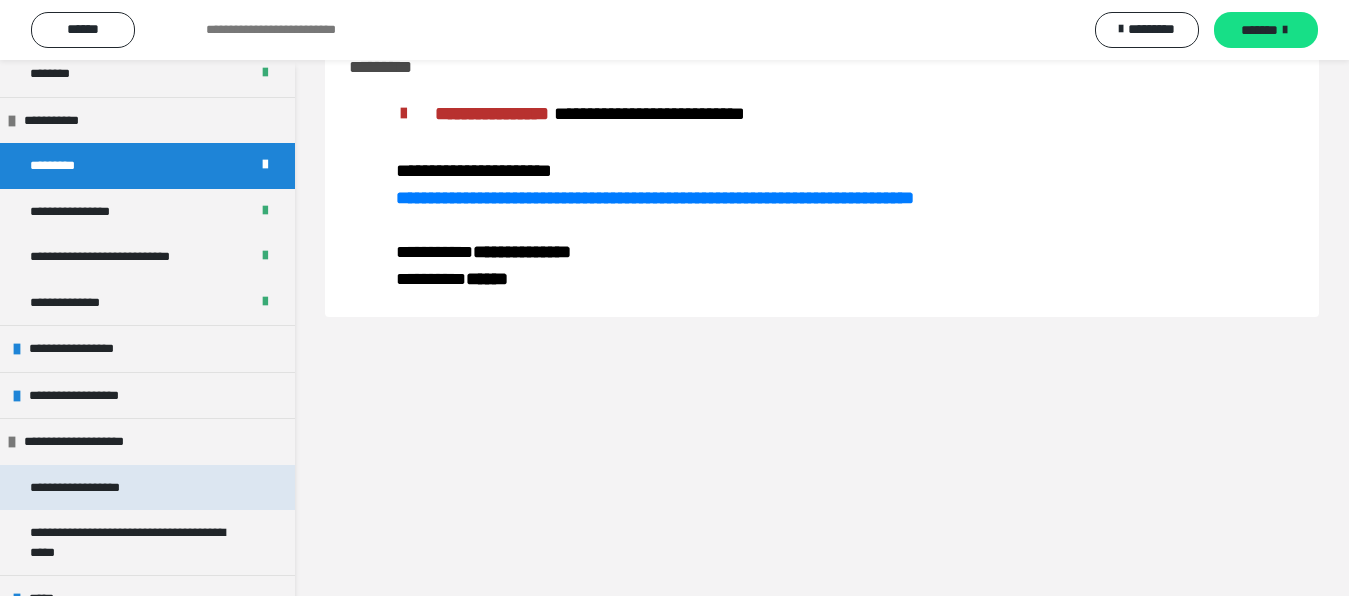 click on "**********" at bounding box center [147, 488] 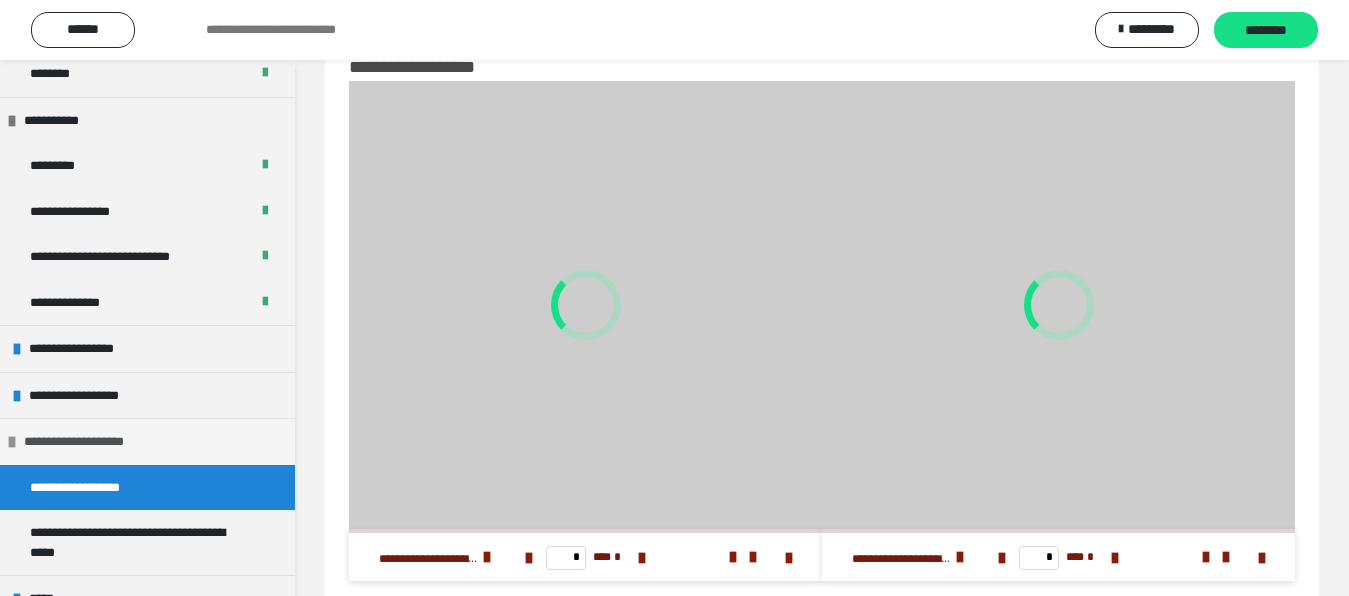 click on "**********" at bounding box center [147, 441] 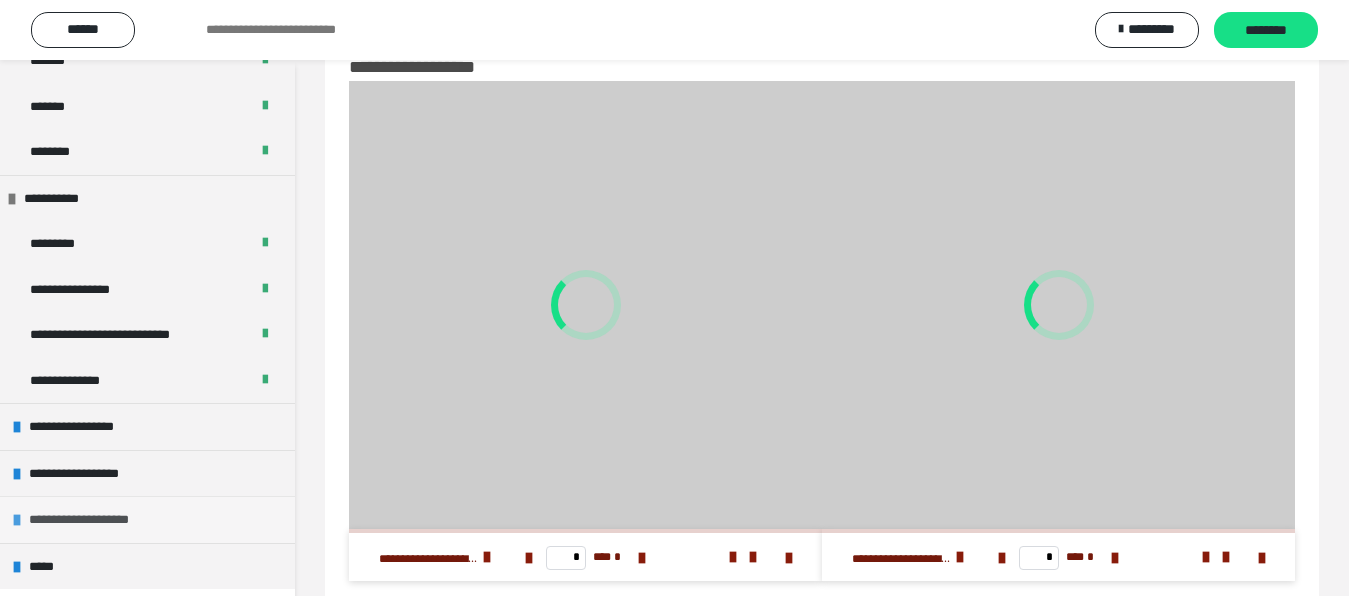 scroll, scrollTop: 784, scrollLeft: 0, axis: vertical 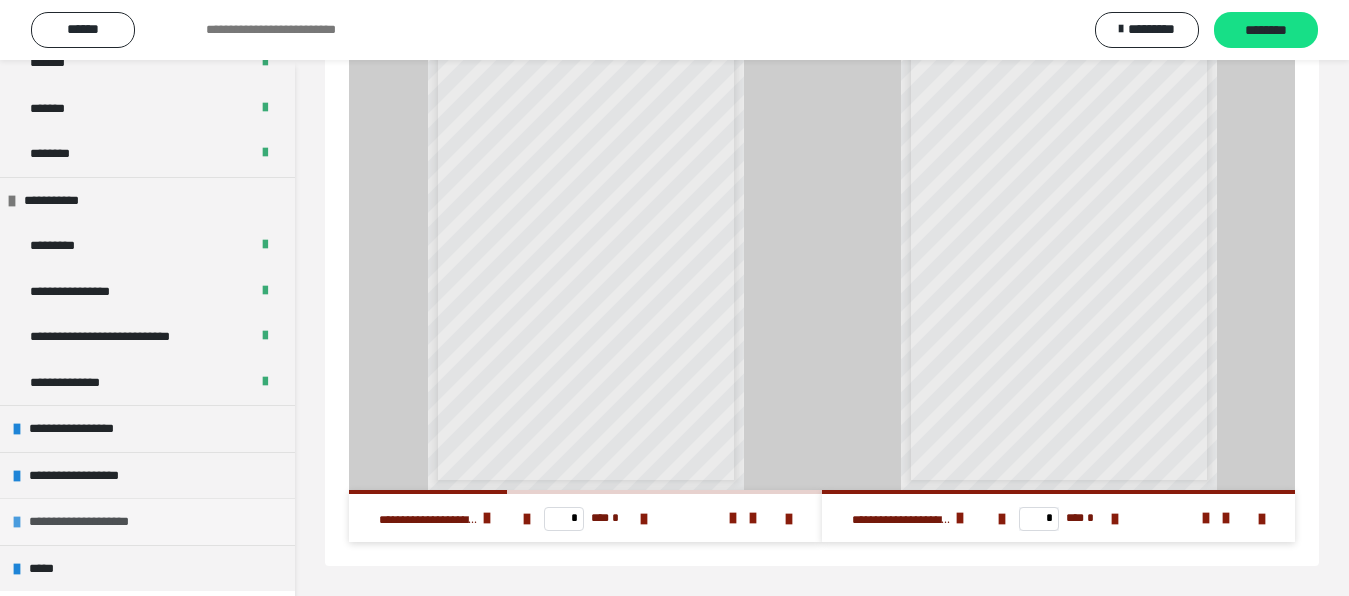 click on "**********" at bounding box center [97, 522] 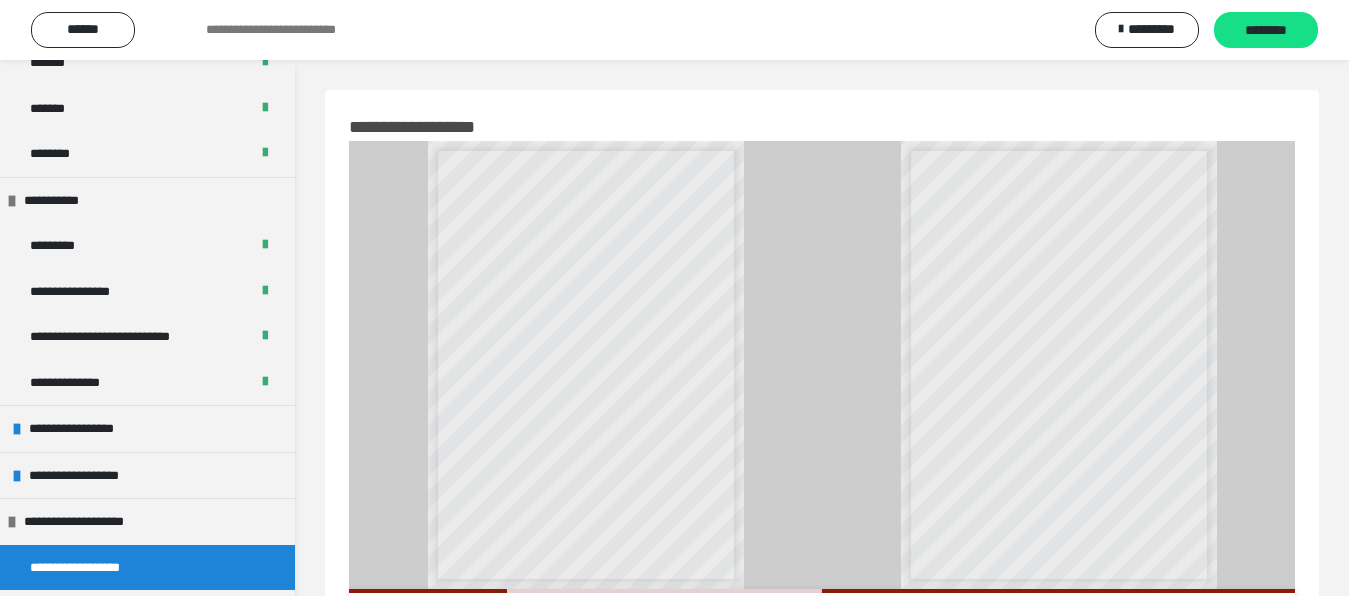 scroll, scrollTop: 99, scrollLeft: 0, axis: vertical 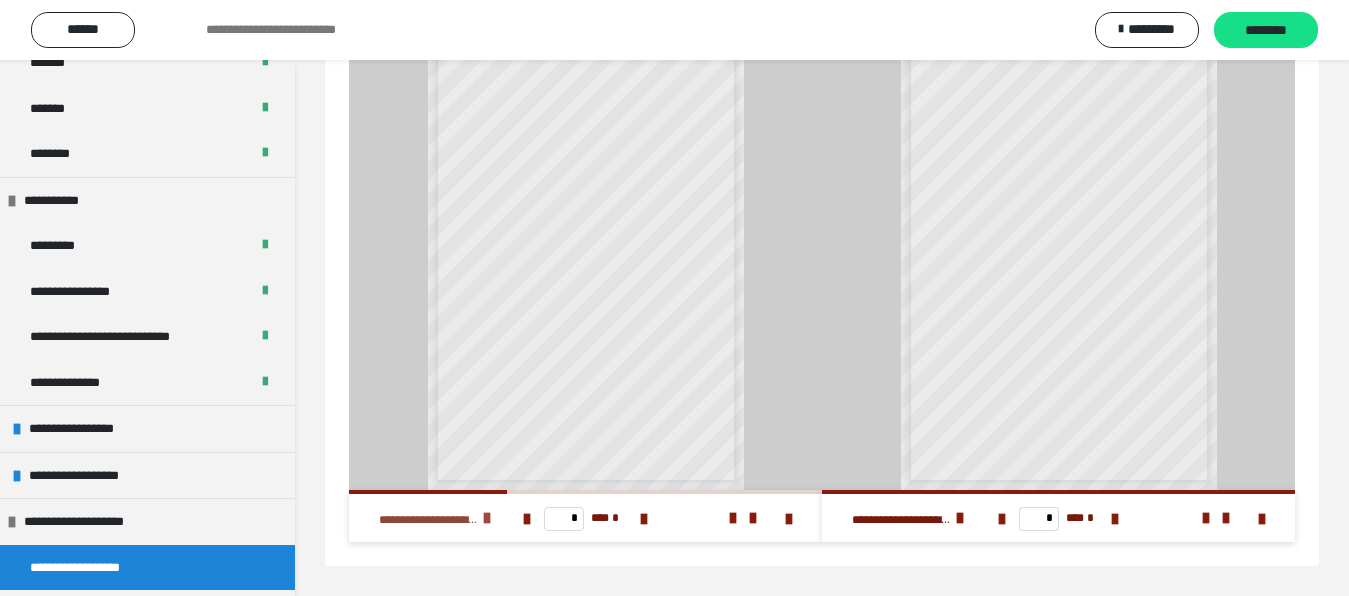 click at bounding box center [487, 518] 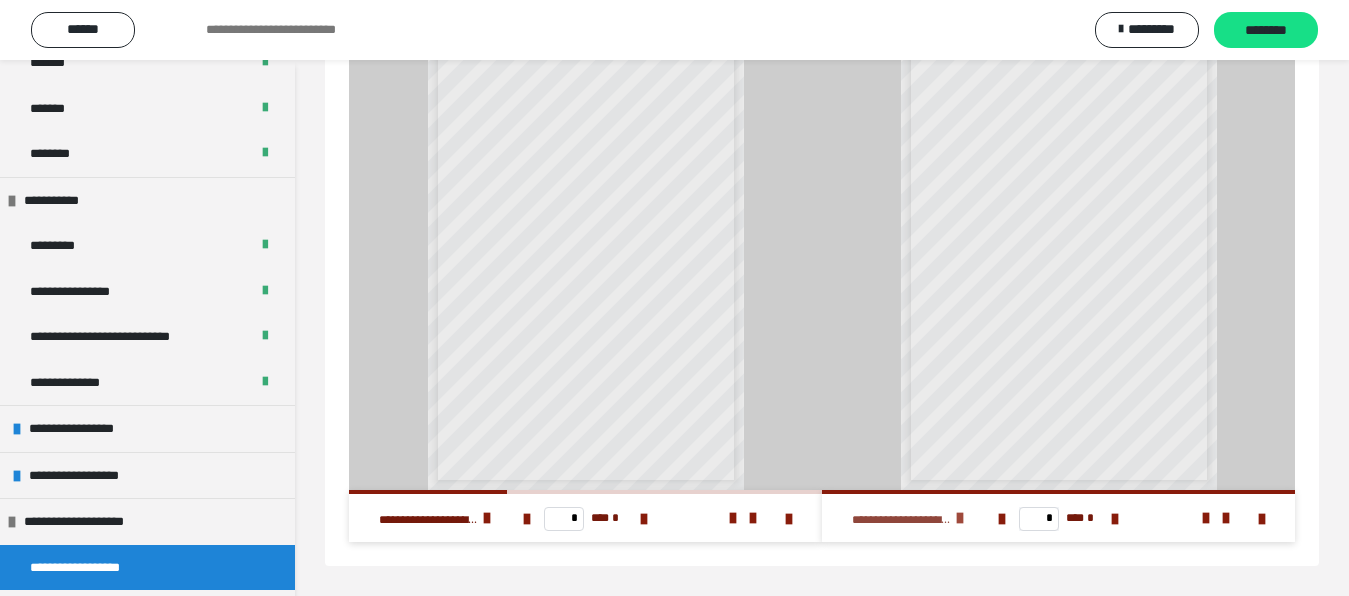 click at bounding box center [960, 518] 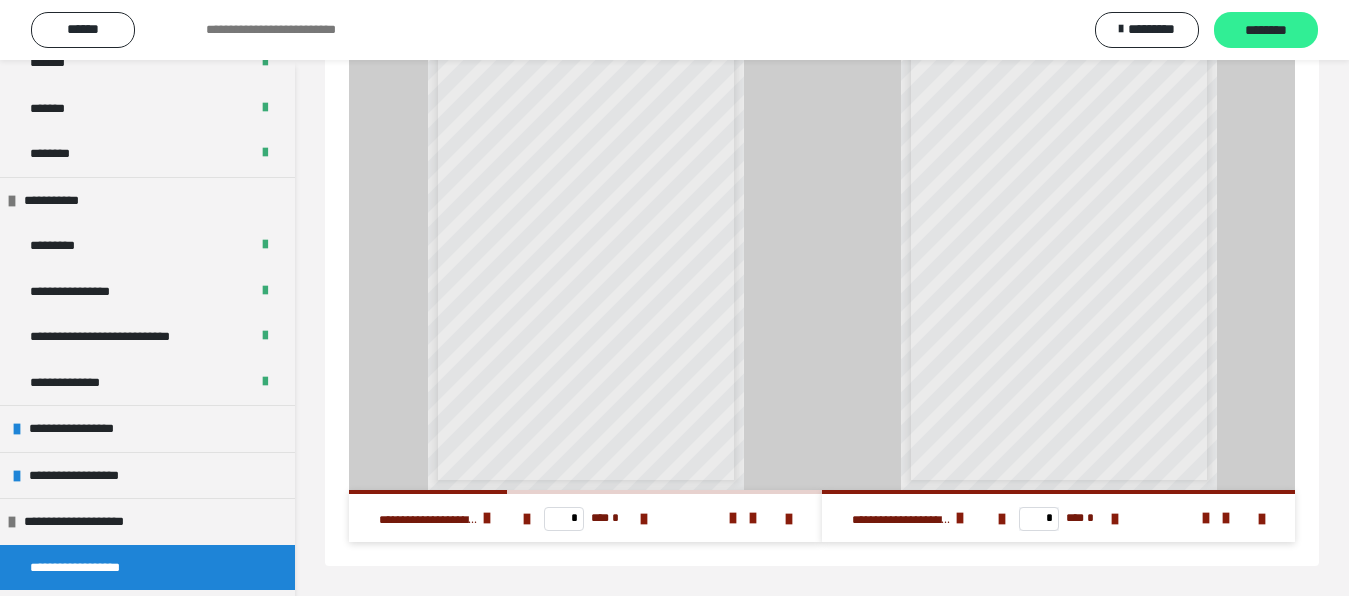click on "********" at bounding box center (1266, 31) 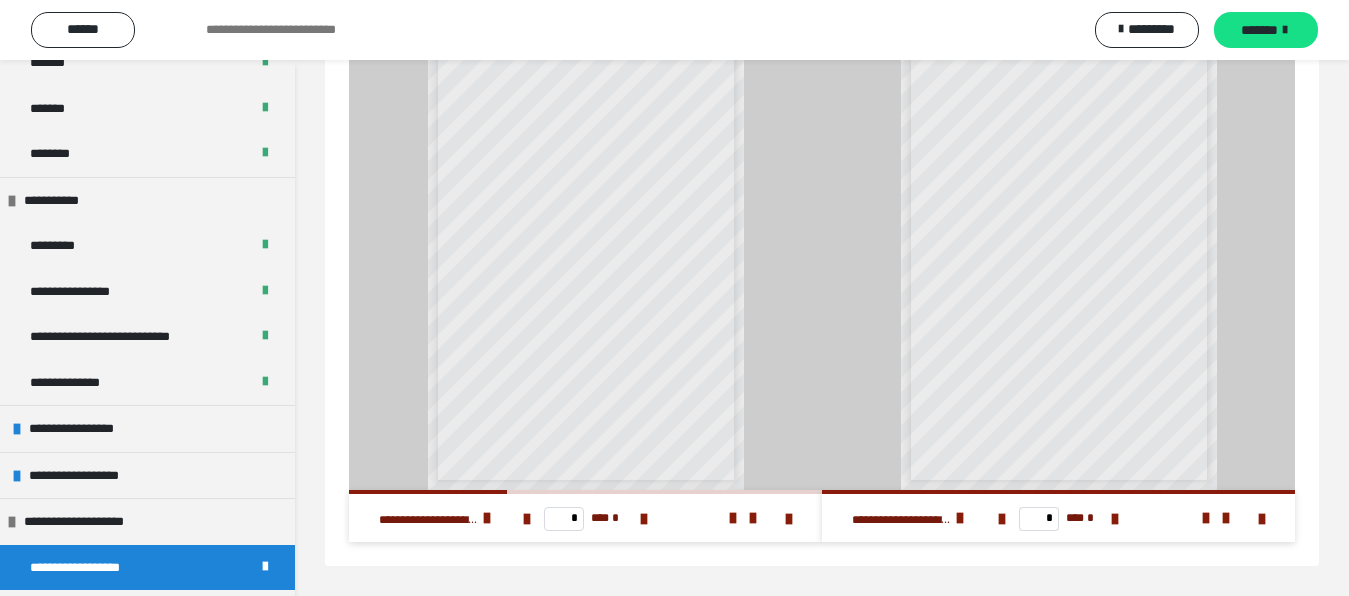 scroll, scrollTop: 895, scrollLeft: 0, axis: vertical 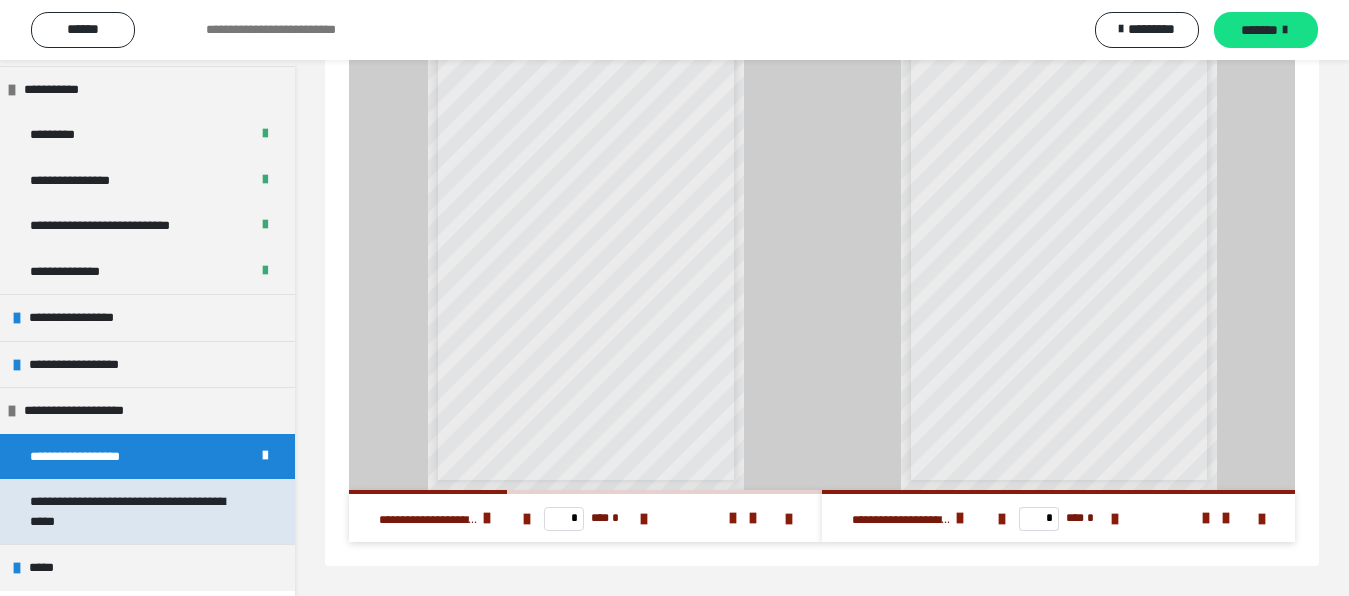 click on "**********" at bounding box center [131, 511] 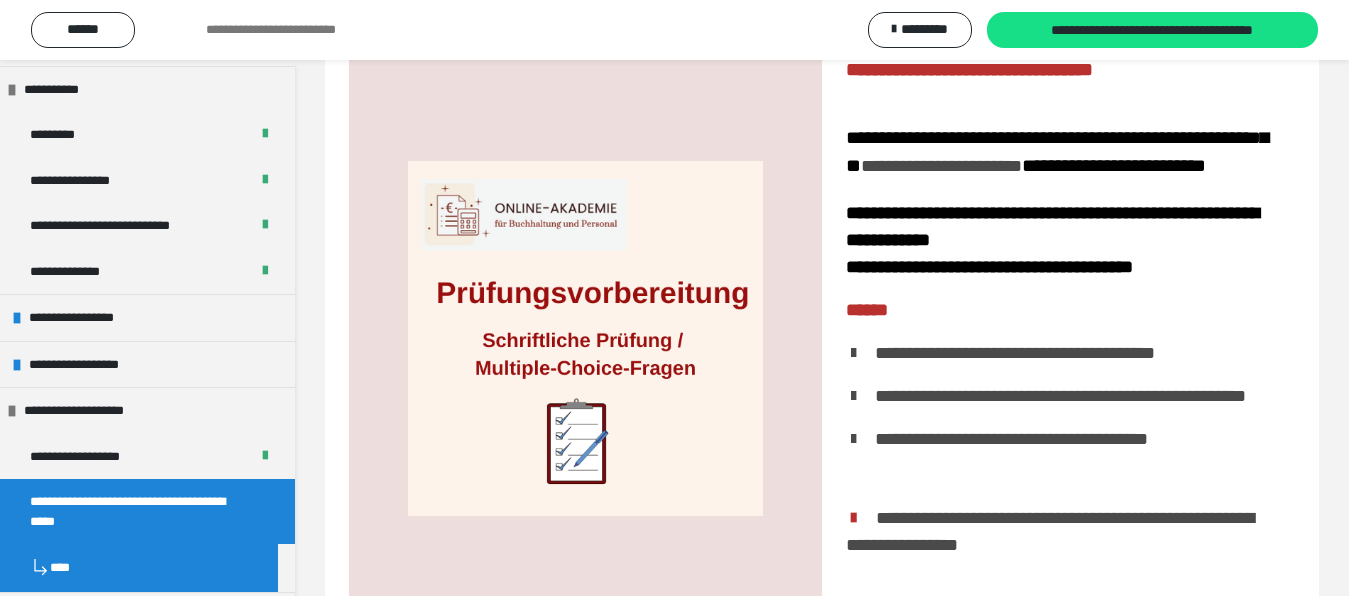 scroll, scrollTop: 201, scrollLeft: 0, axis: vertical 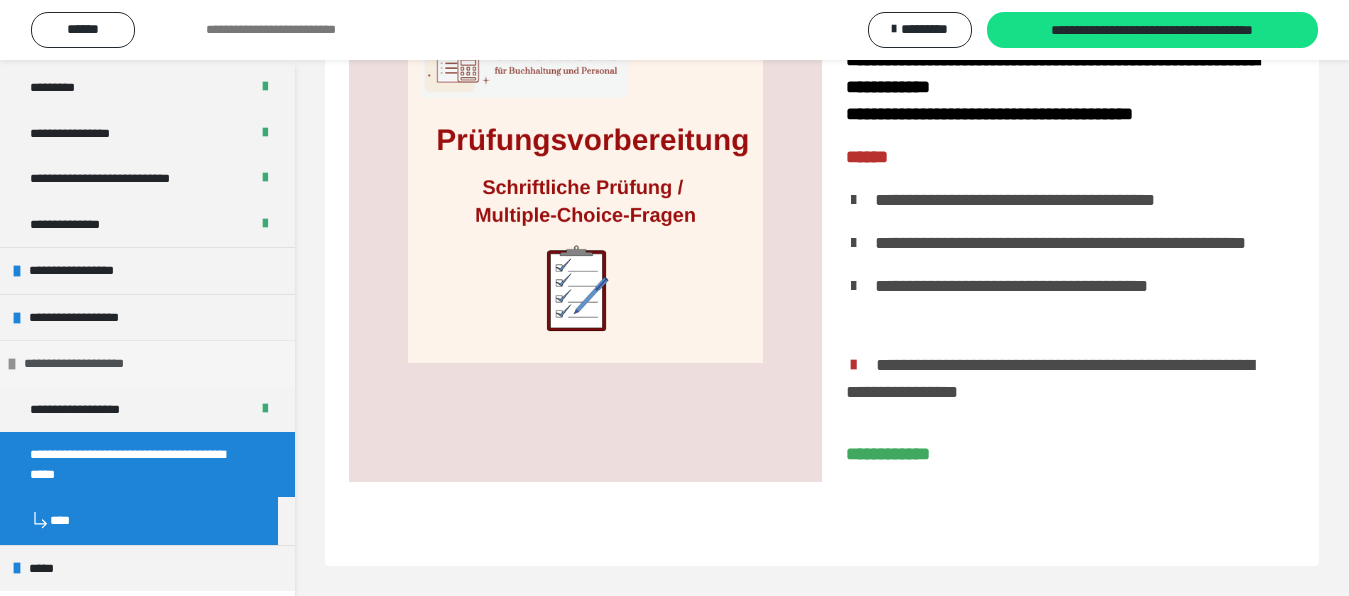 click on "**********" at bounding box center (147, 363) 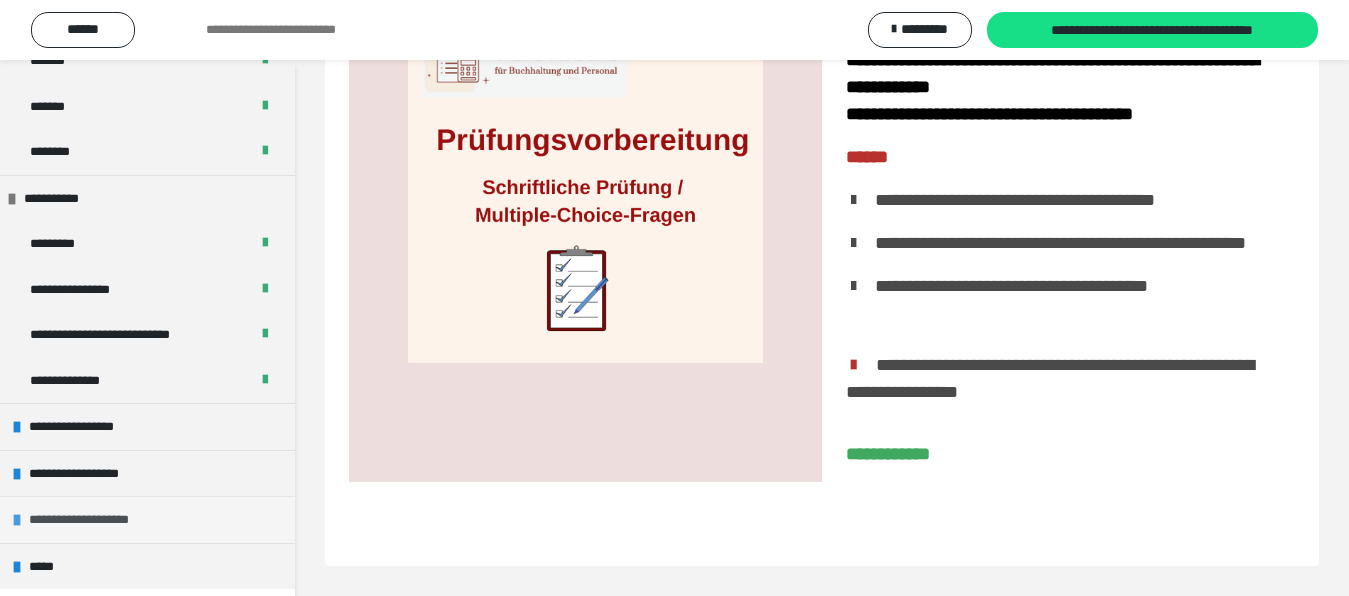 scroll, scrollTop: 784, scrollLeft: 0, axis: vertical 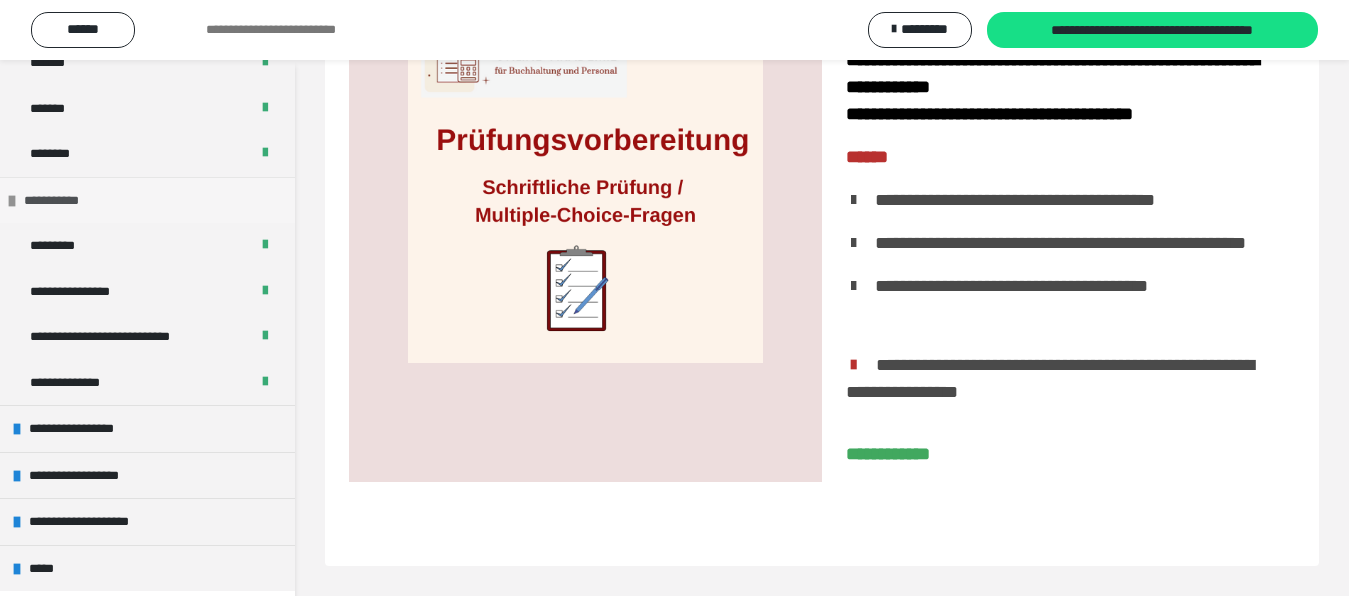 click on "**********" at bounding box center [147, 200] 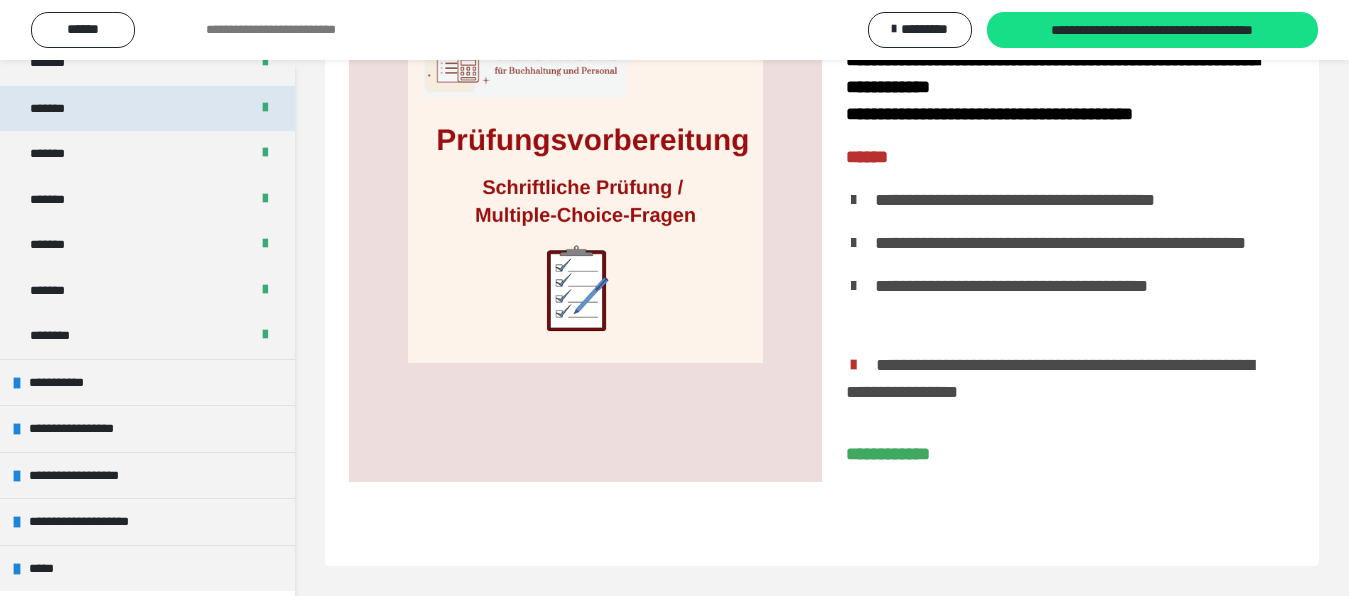click on "*******" at bounding box center (147, 109) 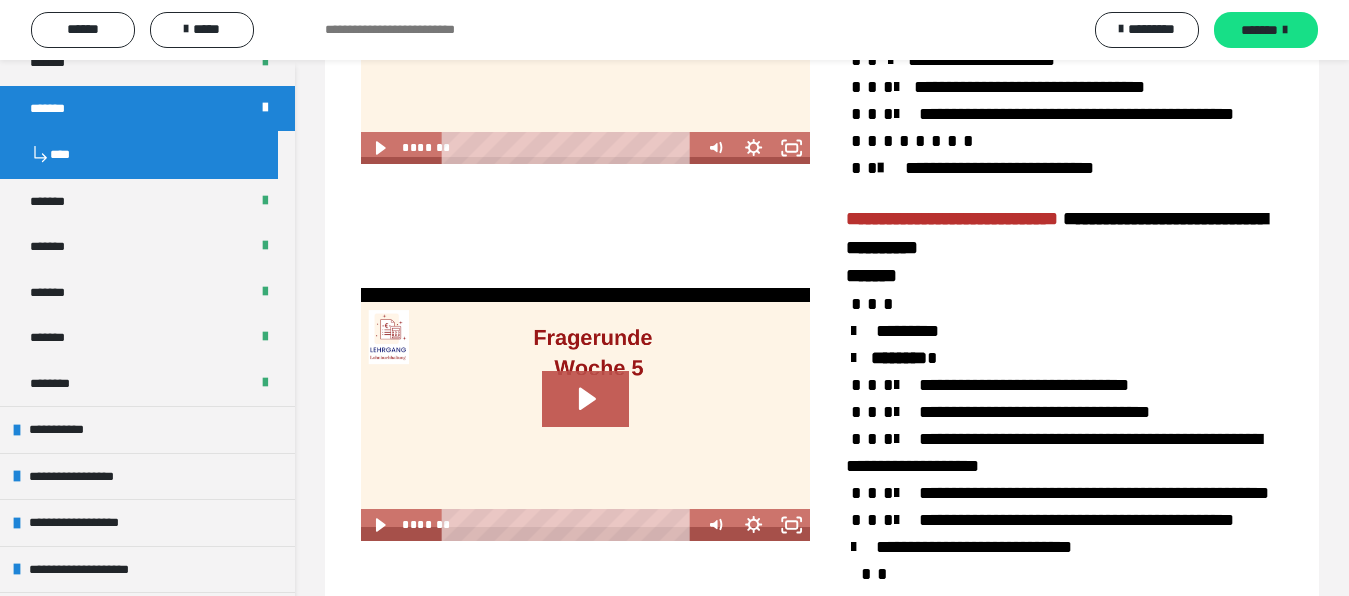 scroll, scrollTop: 2176, scrollLeft: 0, axis: vertical 